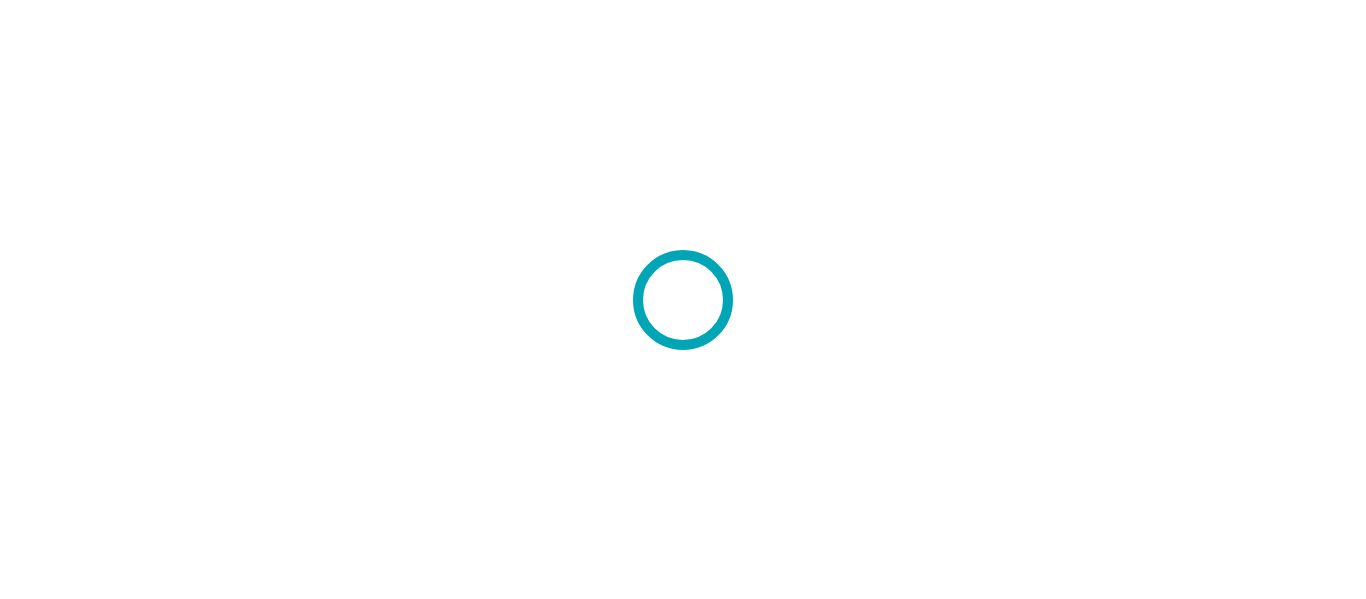 scroll, scrollTop: 0, scrollLeft: 0, axis: both 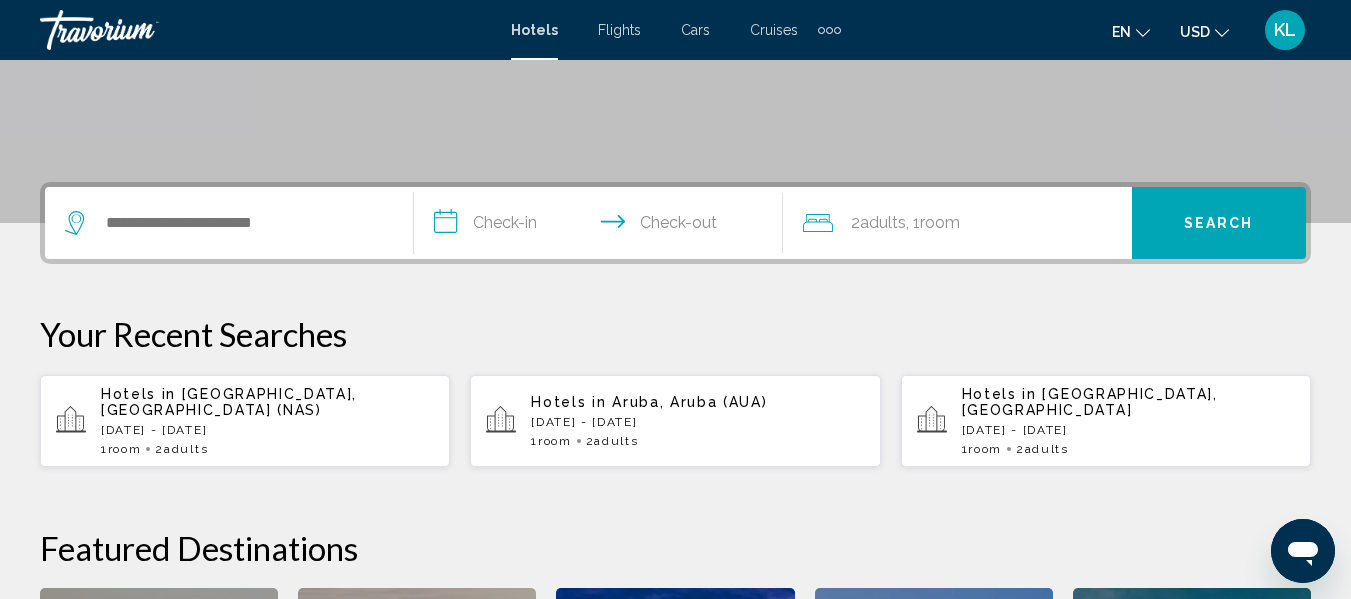 click on "[DATE] - [DATE]" at bounding box center (267, 430) 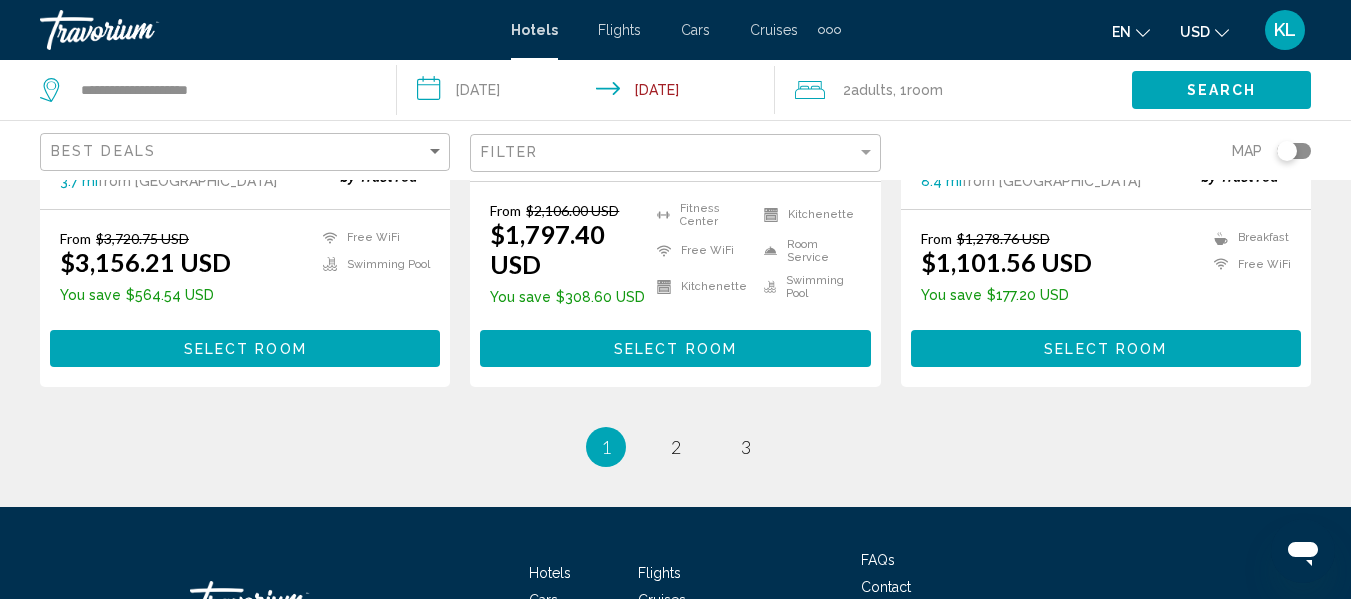 scroll, scrollTop: 2862, scrollLeft: 0, axis: vertical 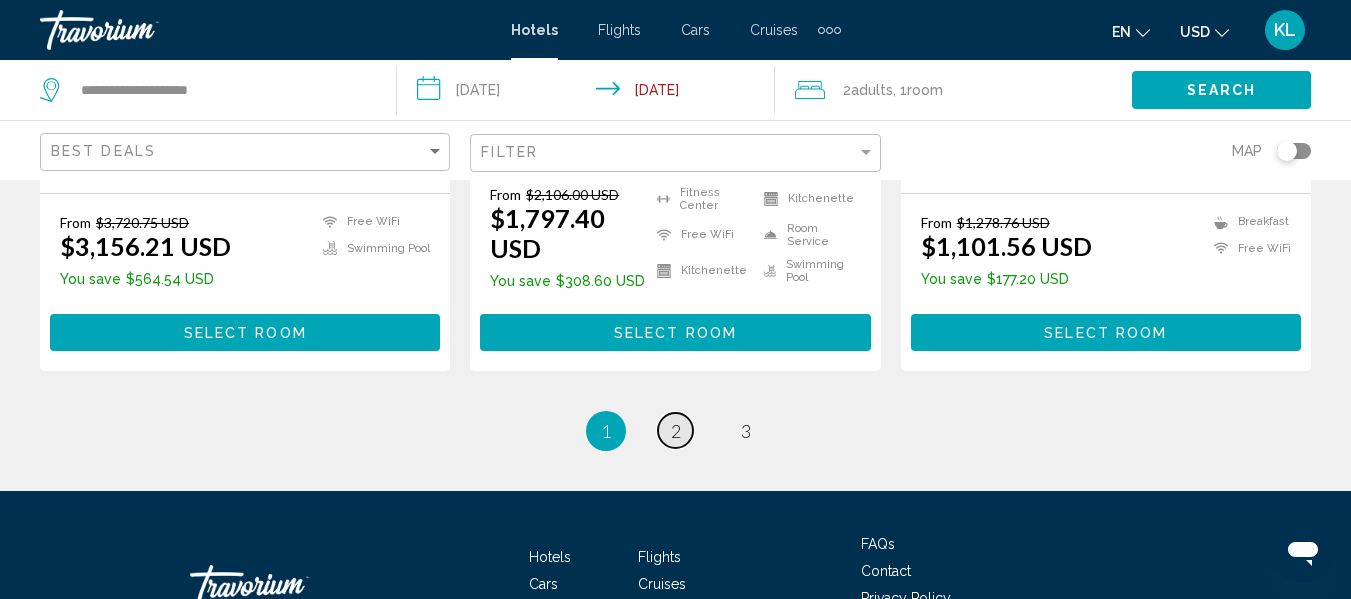 click on "2" at bounding box center (676, 431) 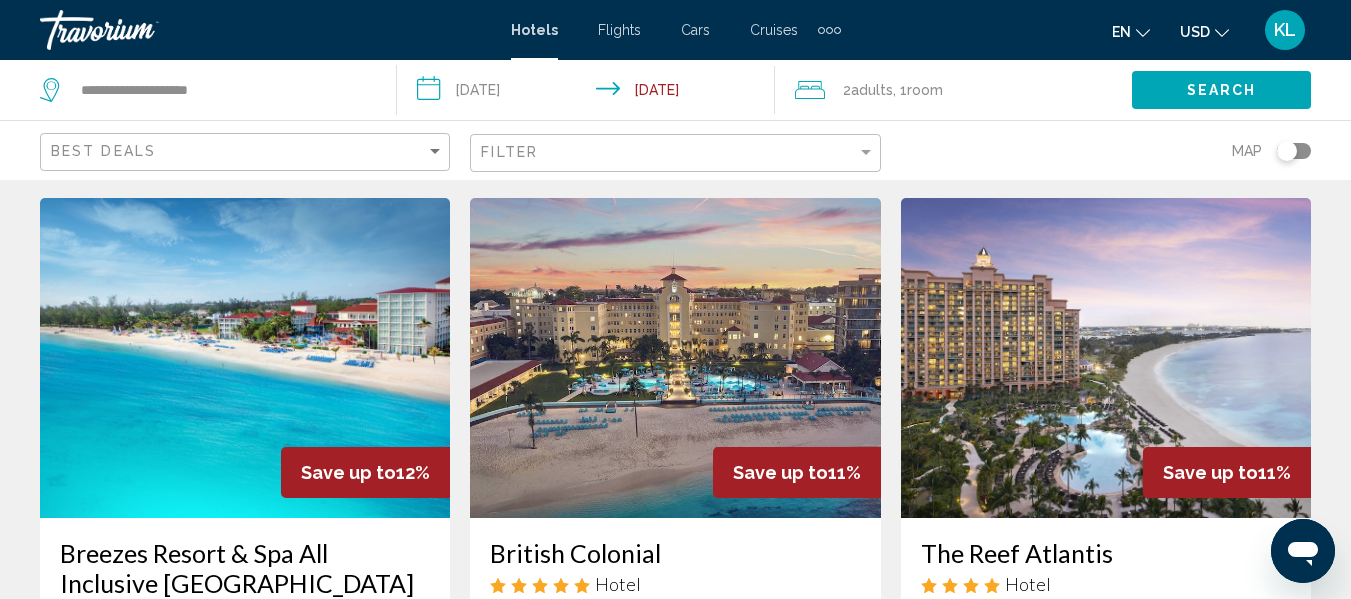 scroll, scrollTop: 0, scrollLeft: 0, axis: both 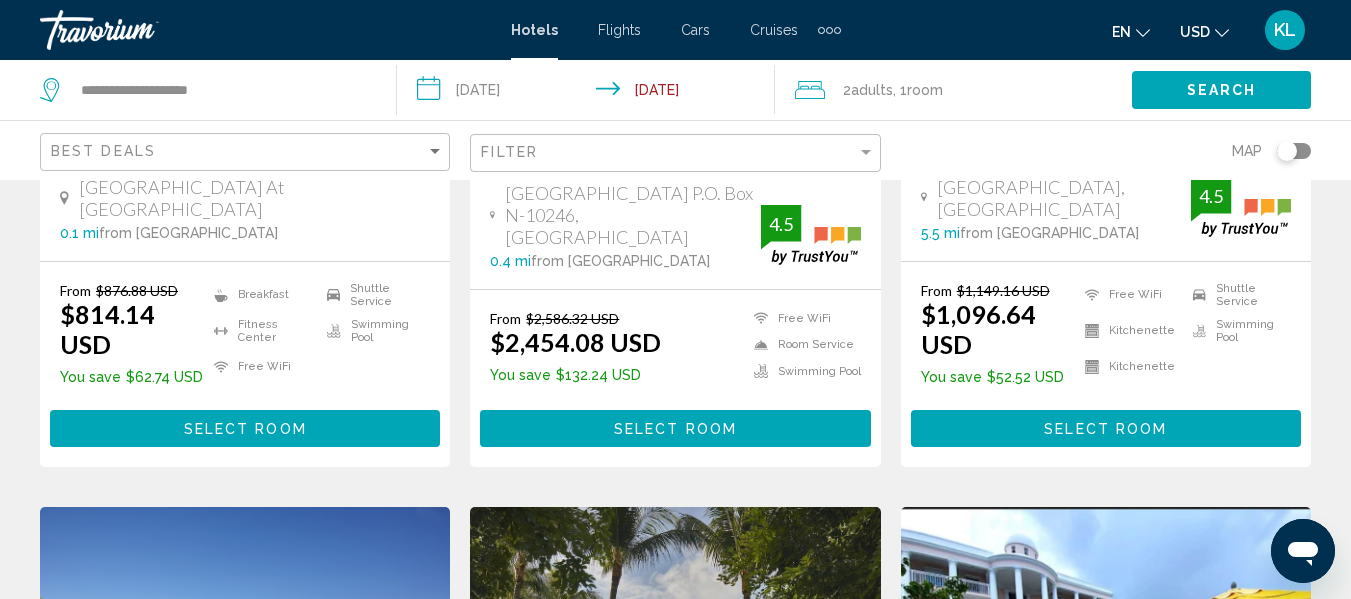 click on "Select Room" at bounding box center (675, 428) 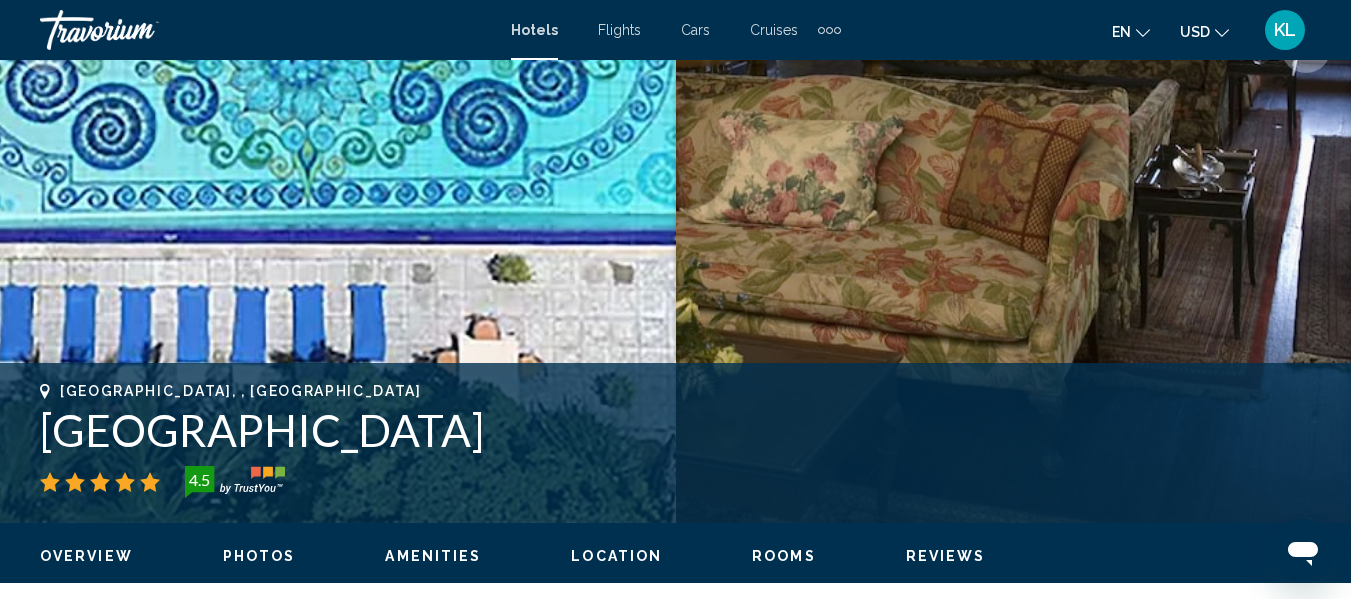 scroll, scrollTop: 457, scrollLeft: 0, axis: vertical 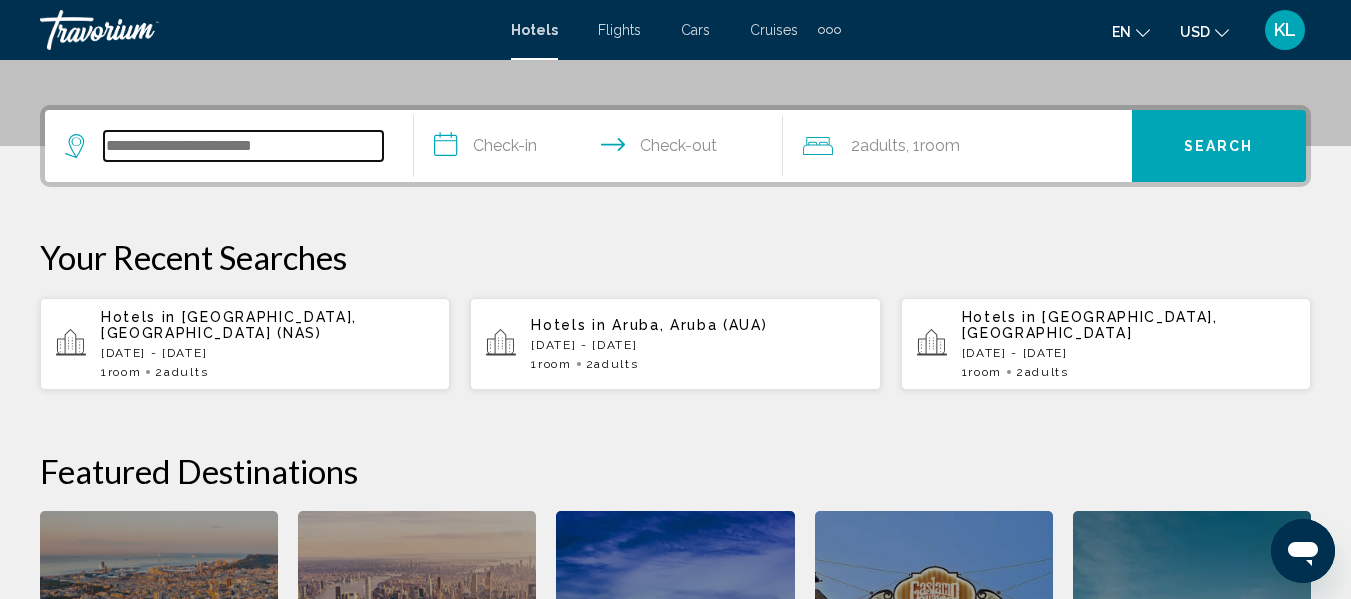 click at bounding box center (243, 146) 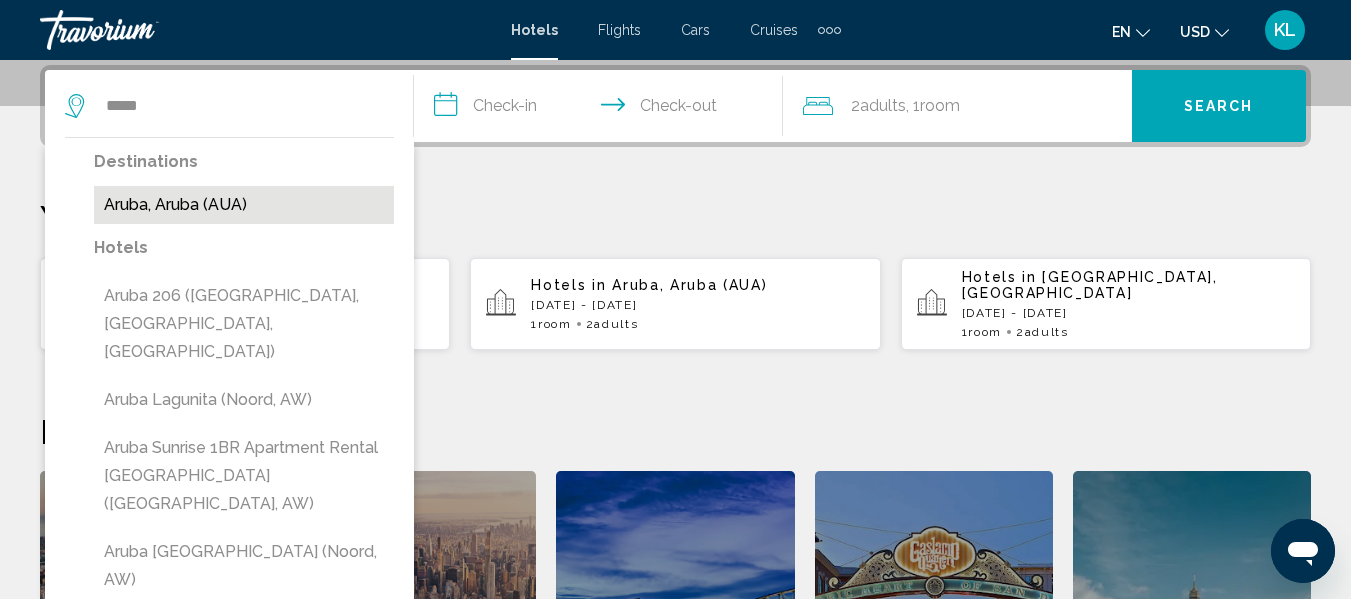 click on "Aruba, Aruba (AUA)" at bounding box center [244, 205] 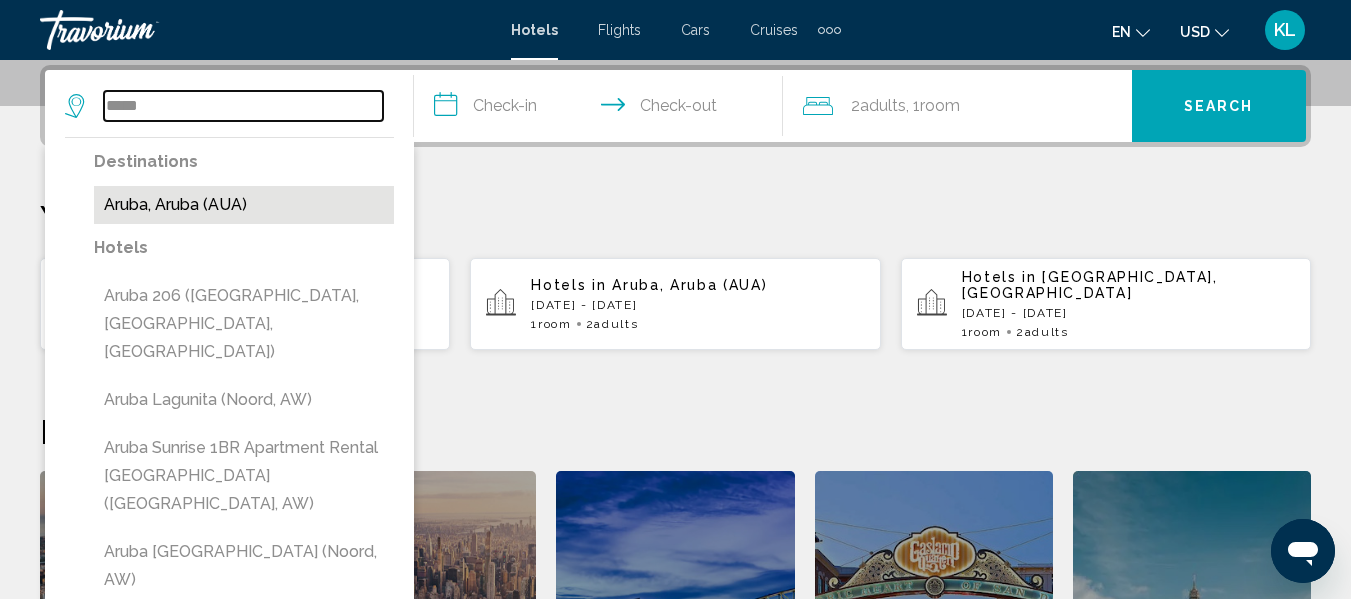 type on "**********" 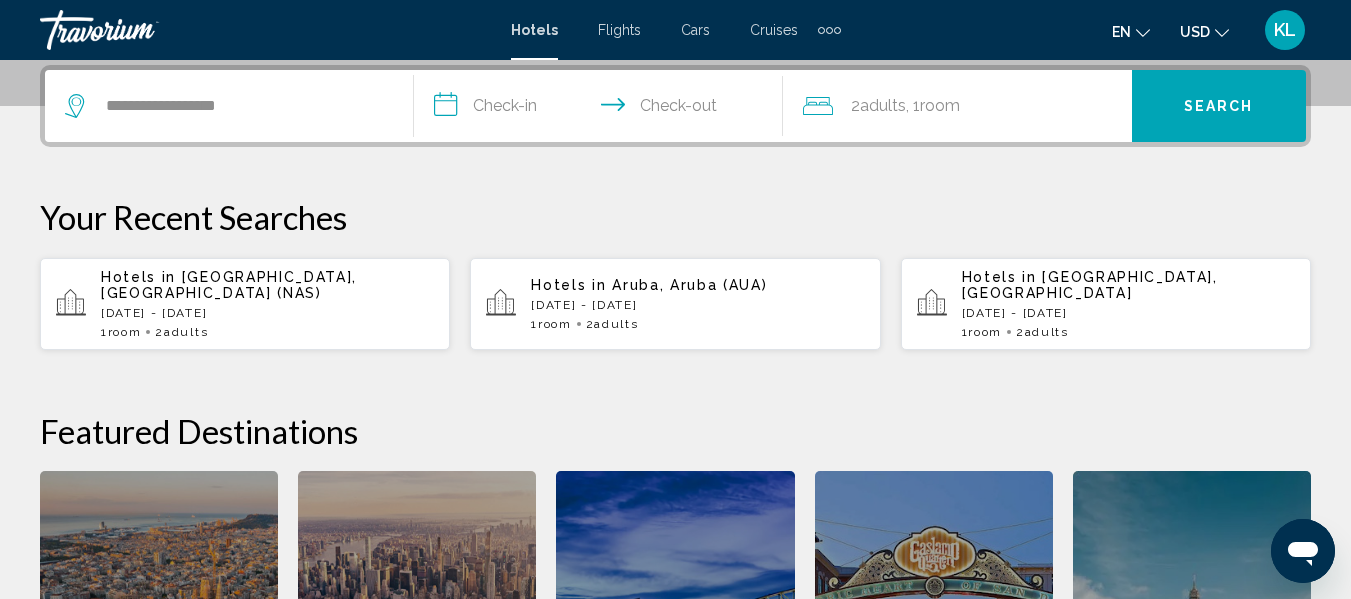 click on "**********" at bounding box center (602, 109) 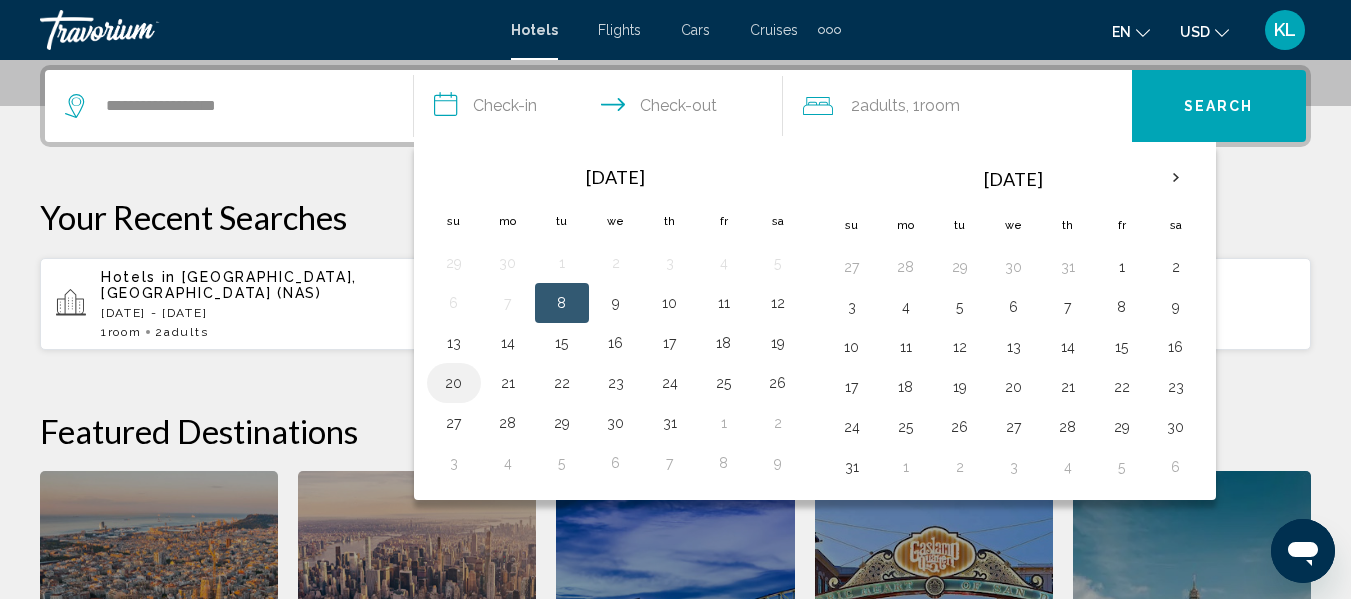 click on "20" at bounding box center [454, 383] 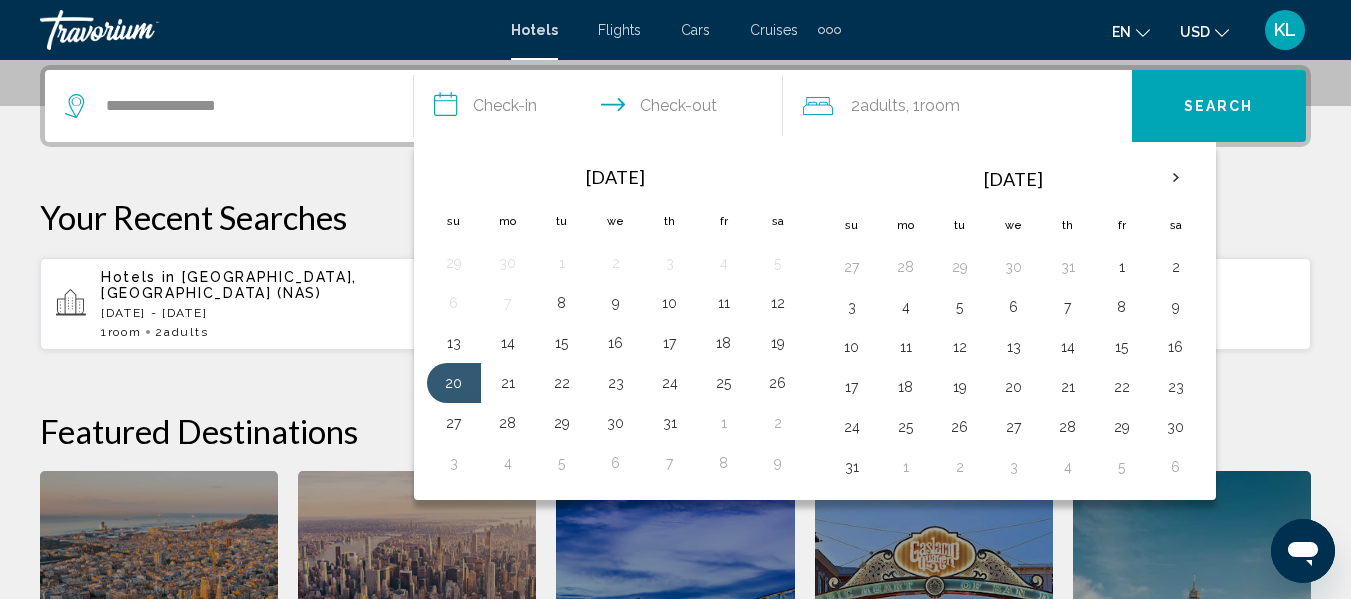 click on "**********" at bounding box center (602, 109) 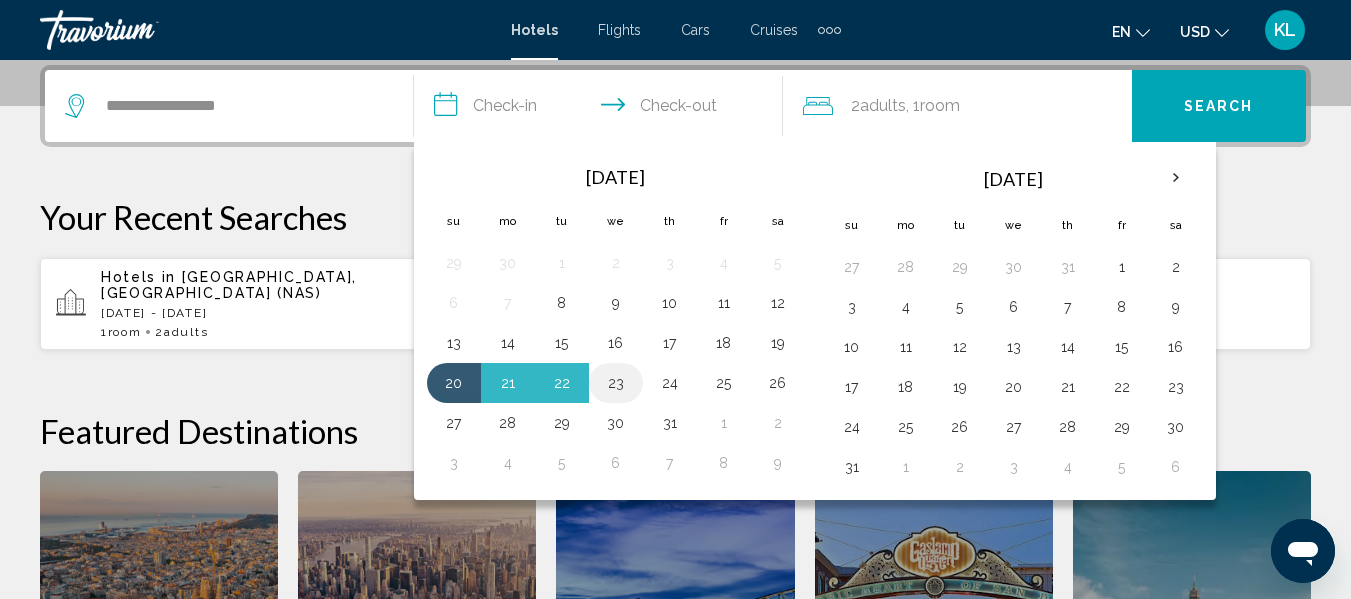 click on "23" at bounding box center [616, 383] 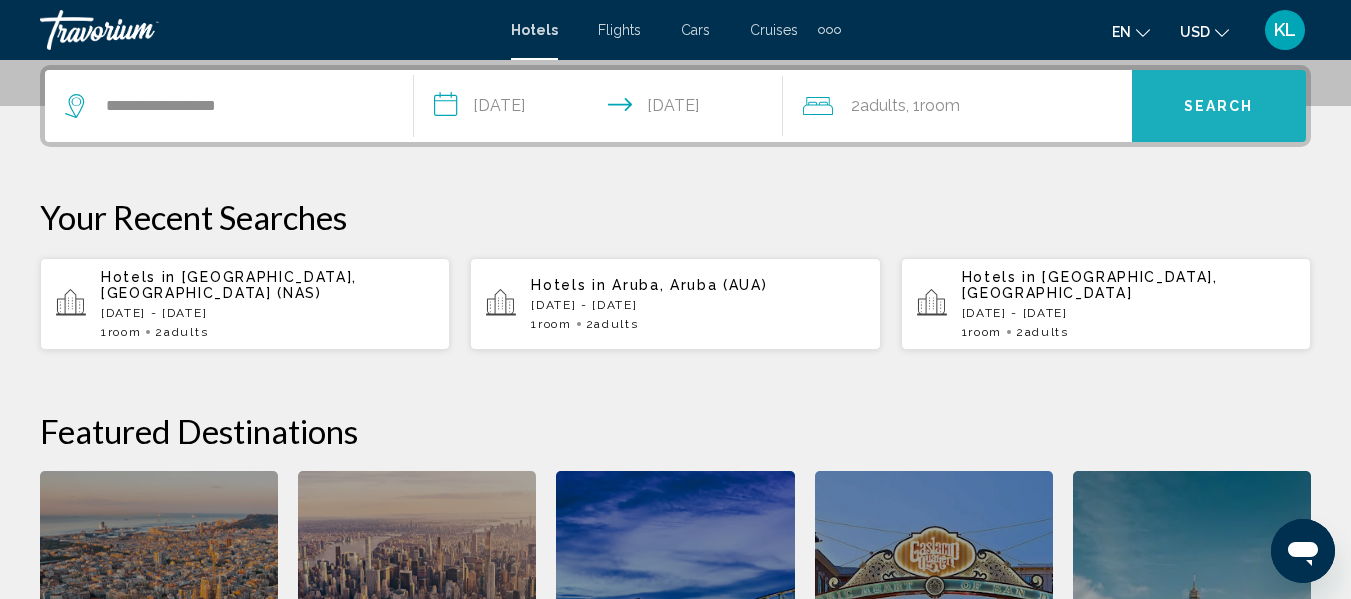 click on "Search" at bounding box center (1219, 107) 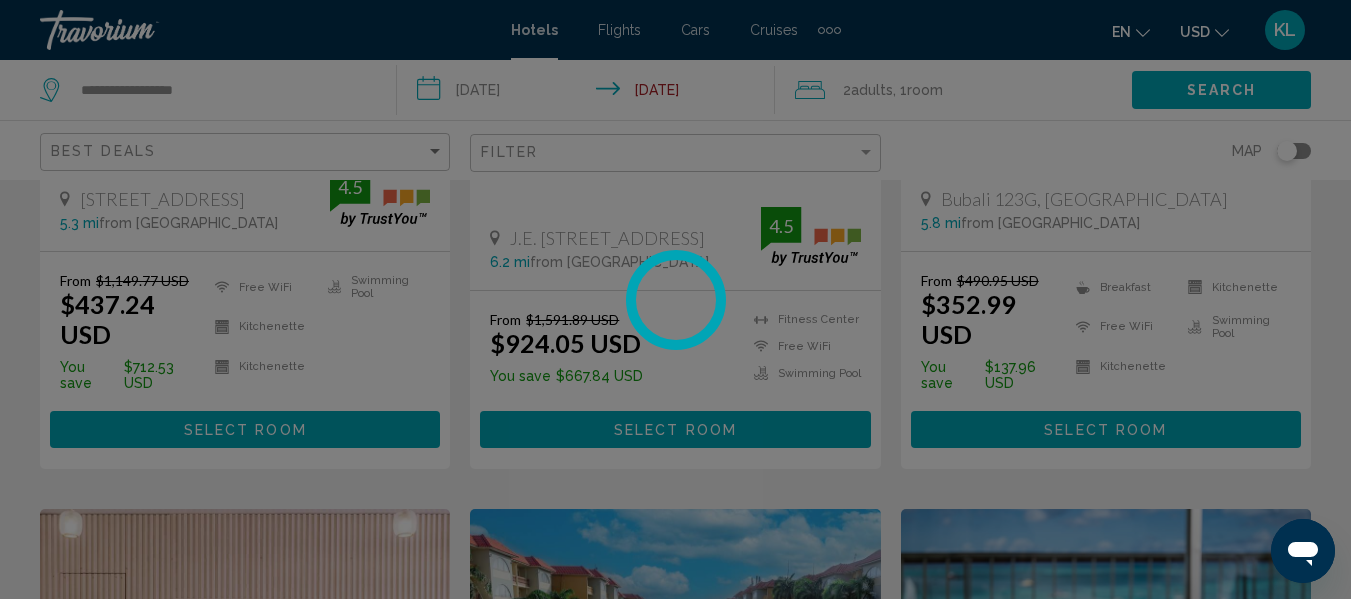 scroll, scrollTop: 0, scrollLeft: 0, axis: both 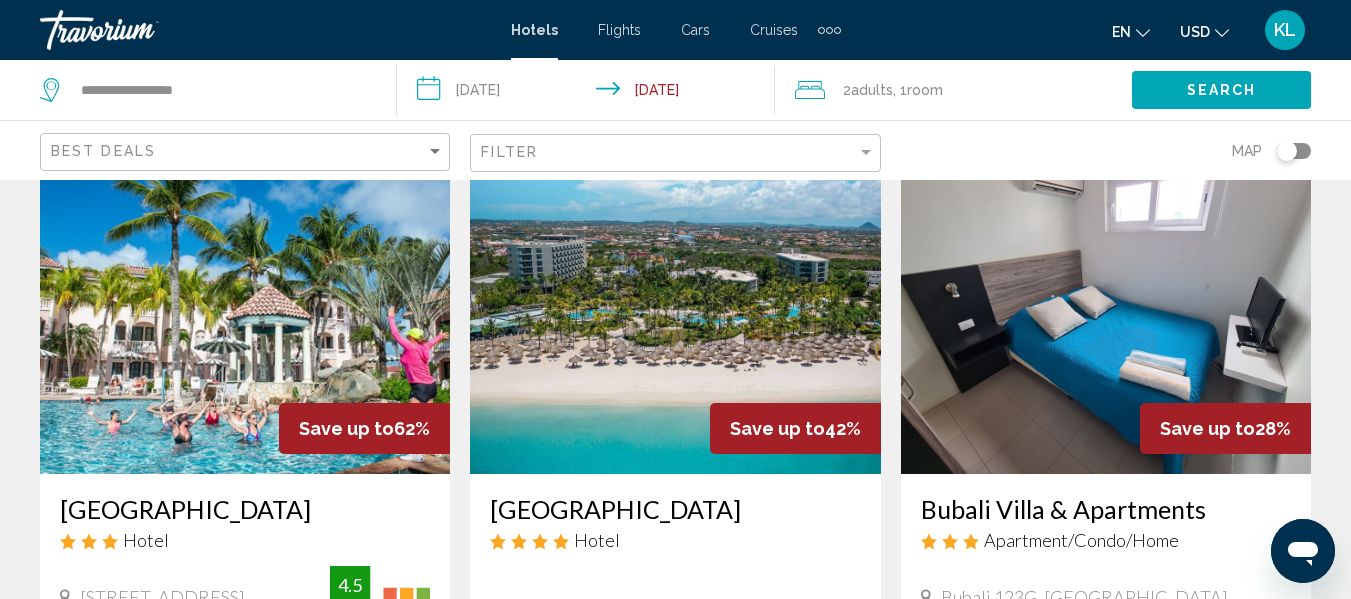 click at bounding box center [245, 314] 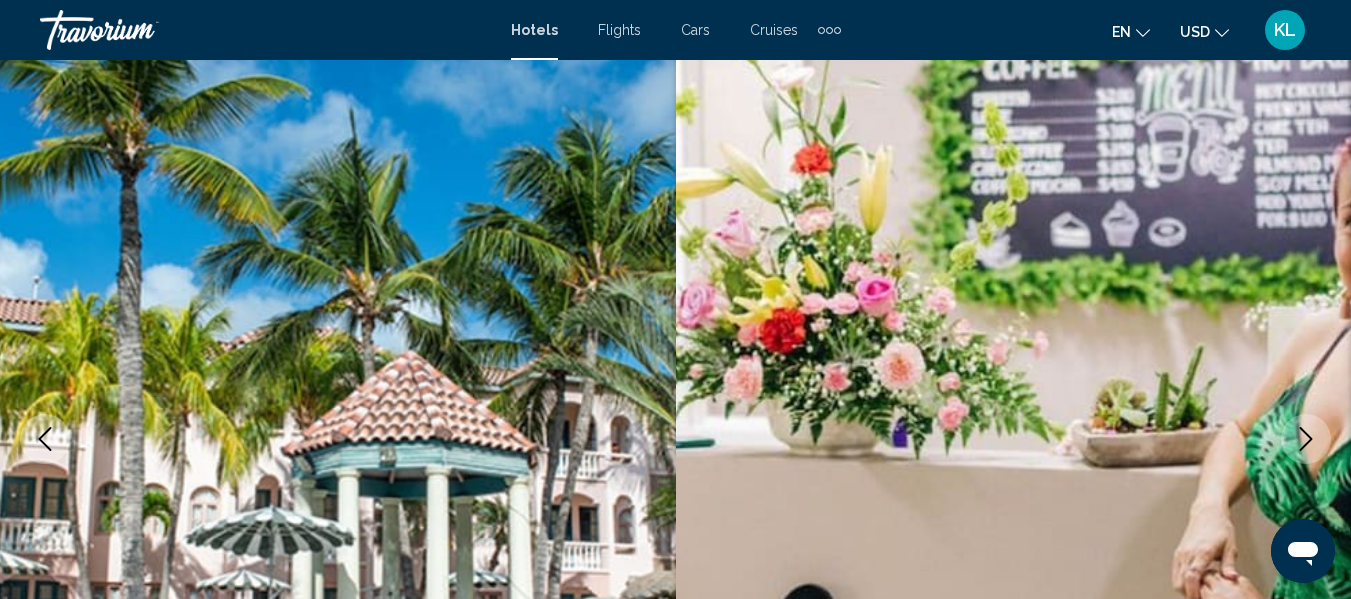 scroll, scrollTop: 235, scrollLeft: 0, axis: vertical 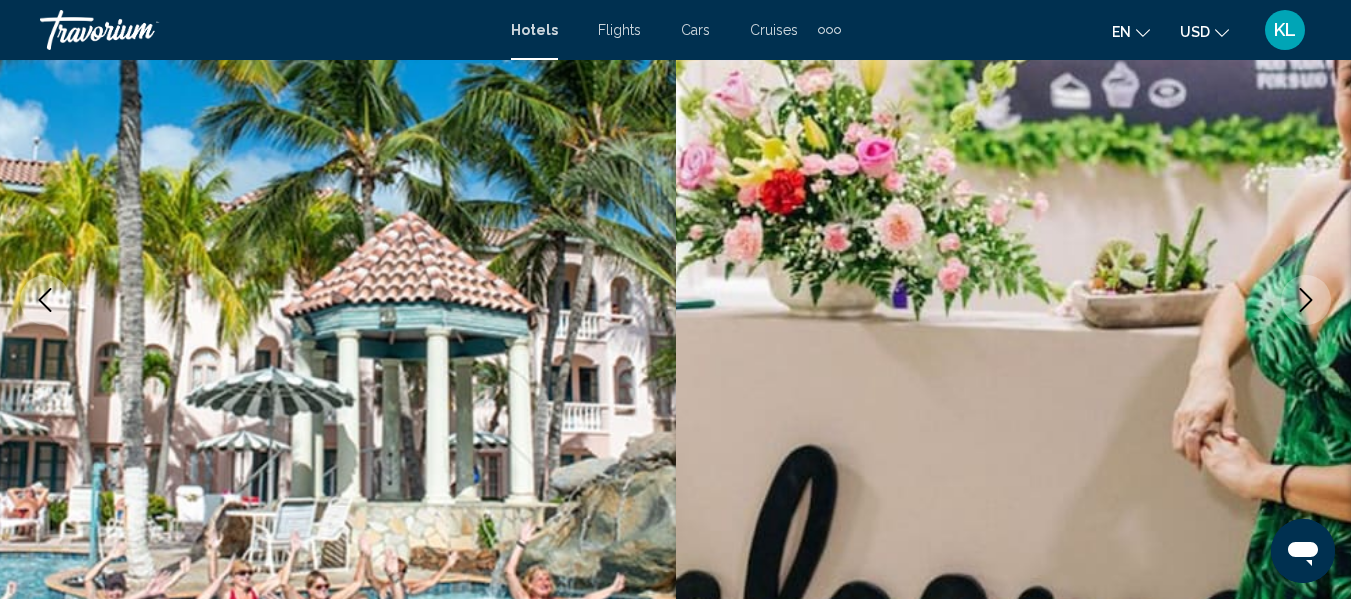 drag, startPoint x: 1297, startPoint y: 295, endPoint x: 1308, endPoint y: 295, distance: 11 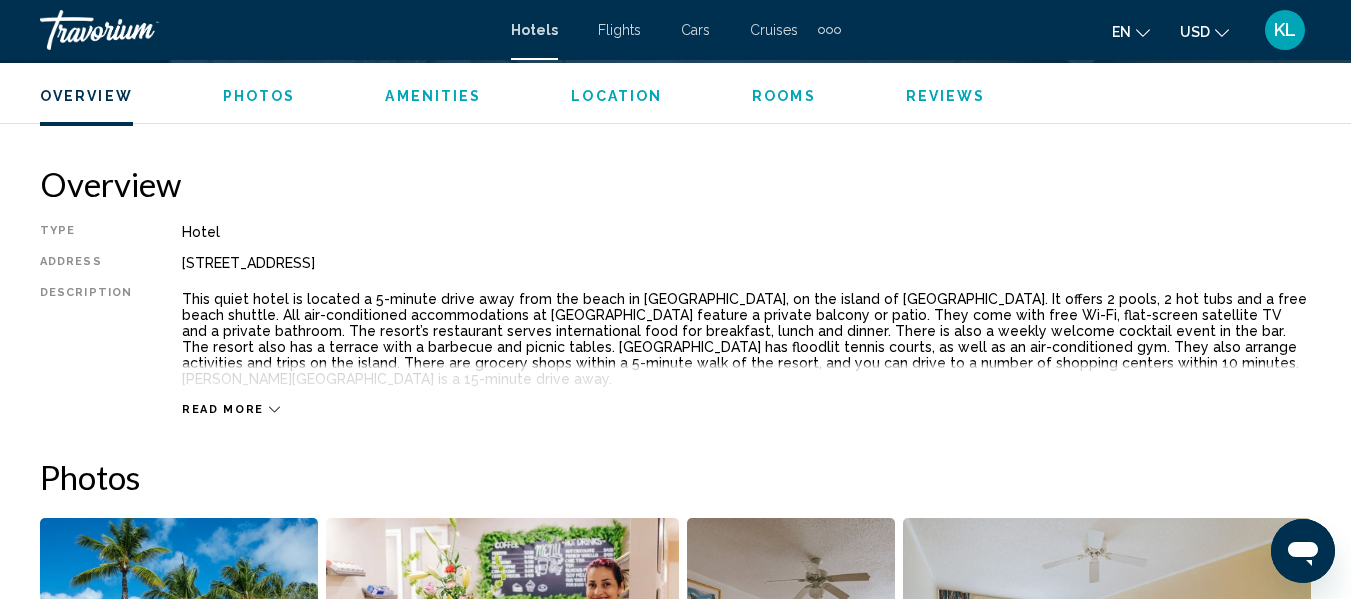scroll, scrollTop: 958, scrollLeft: 0, axis: vertical 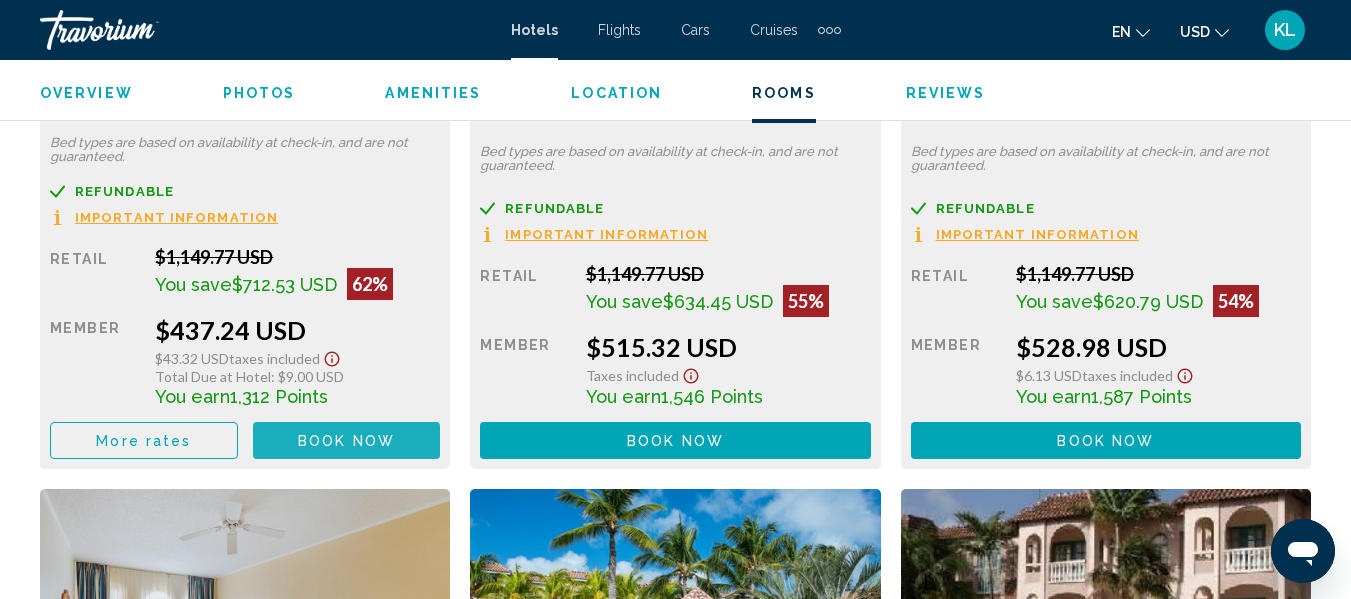 click on "Book now" at bounding box center [346, 441] 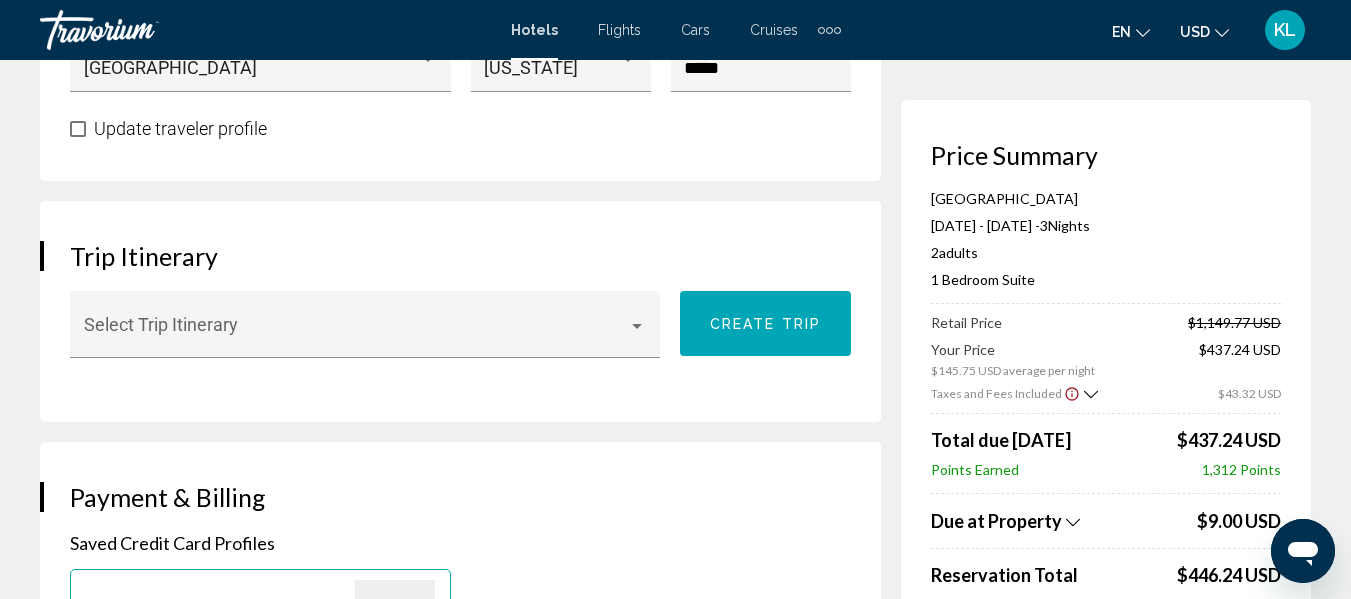 scroll, scrollTop: 1090, scrollLeft: 0, axis: vertical 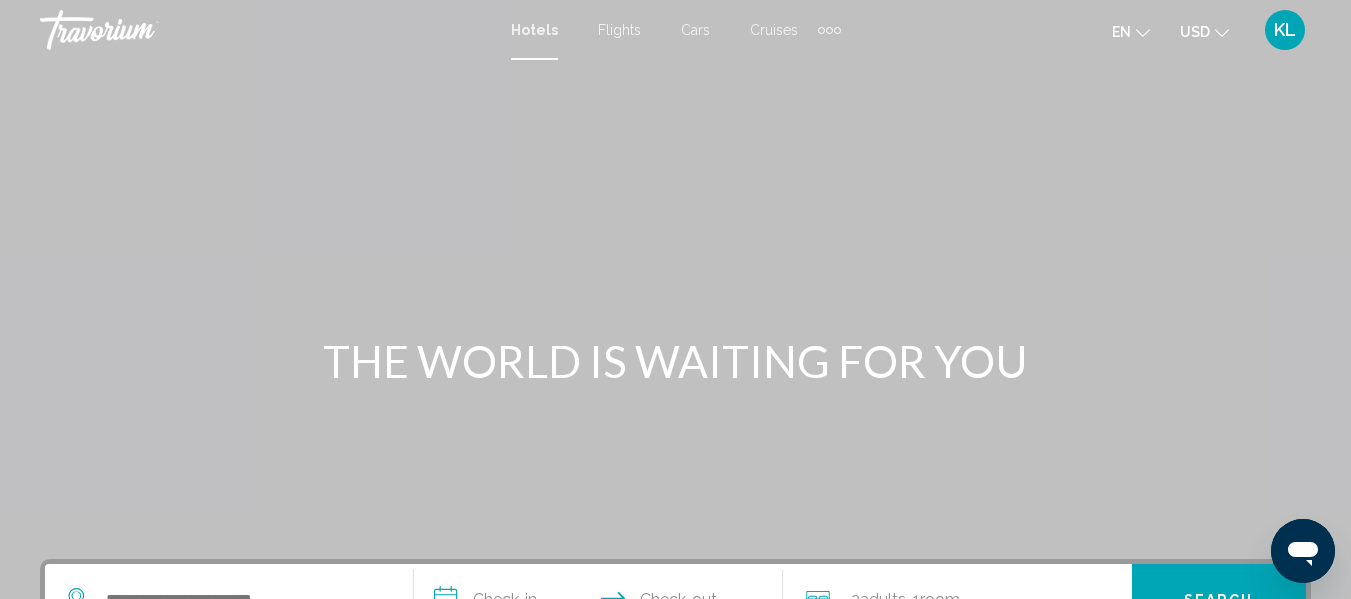 drag, startPoint x: 1350, startPoint y: 90, endPoint x: 1365, endPoint y: 258, distance: 168.66832 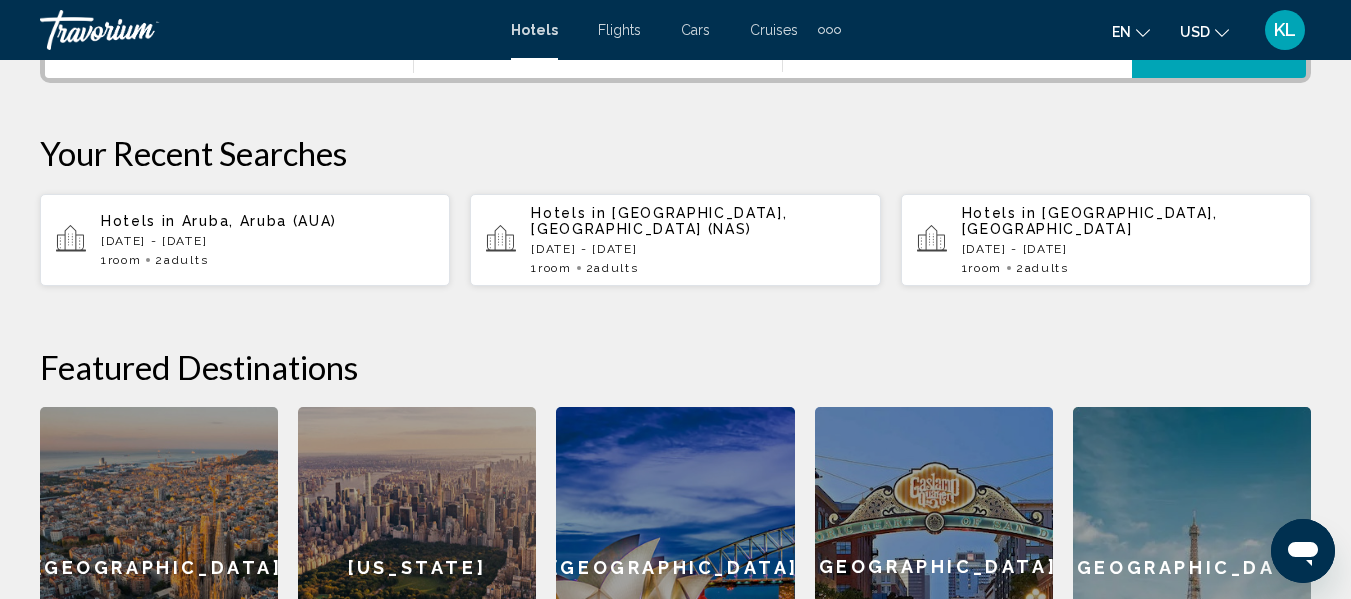 scroll, scrollTop: 547, scrollLeft: 0, axis: vertical 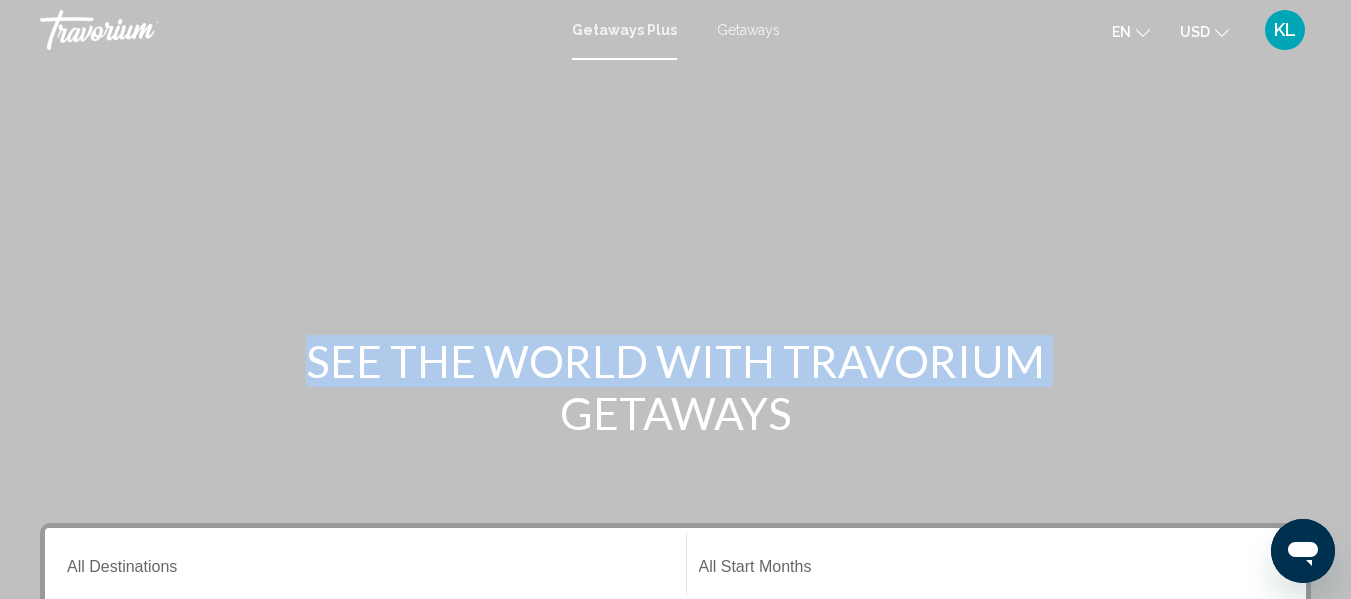 drag, startPoint x: 1350, startPoint y: 65, endPoint x: 1365, endPoint y: 244, distance: 179.6274 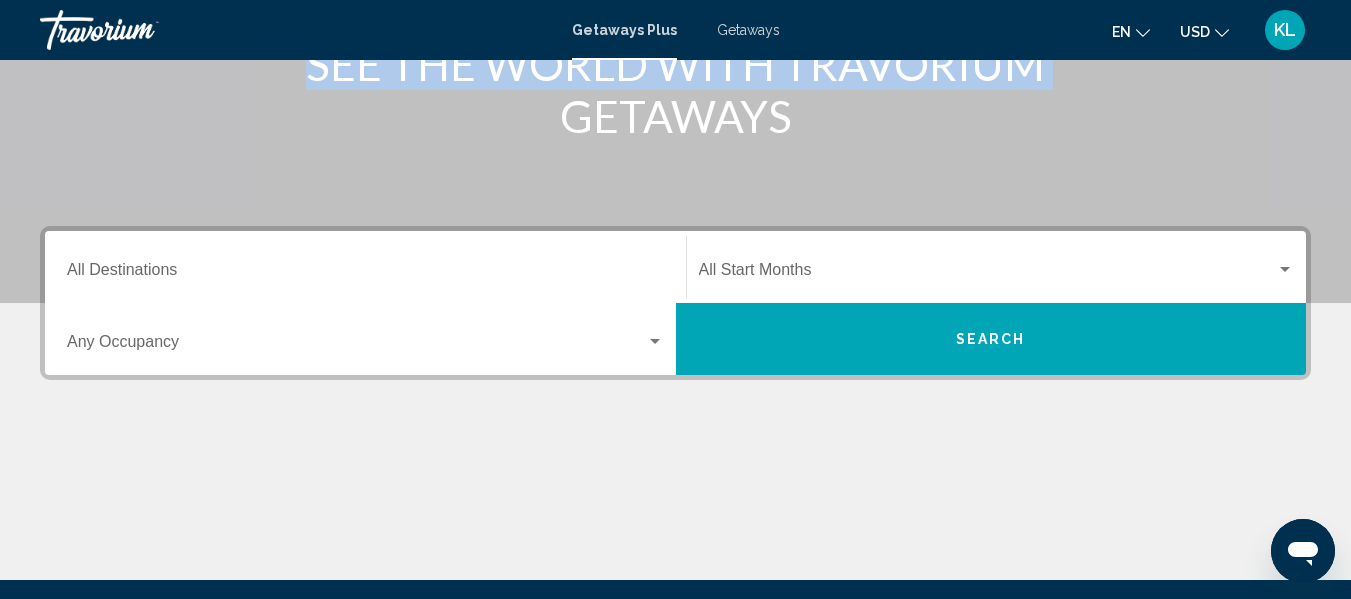 scroll, scrollTop: 345, scrollLeft: 0, axis: vertical 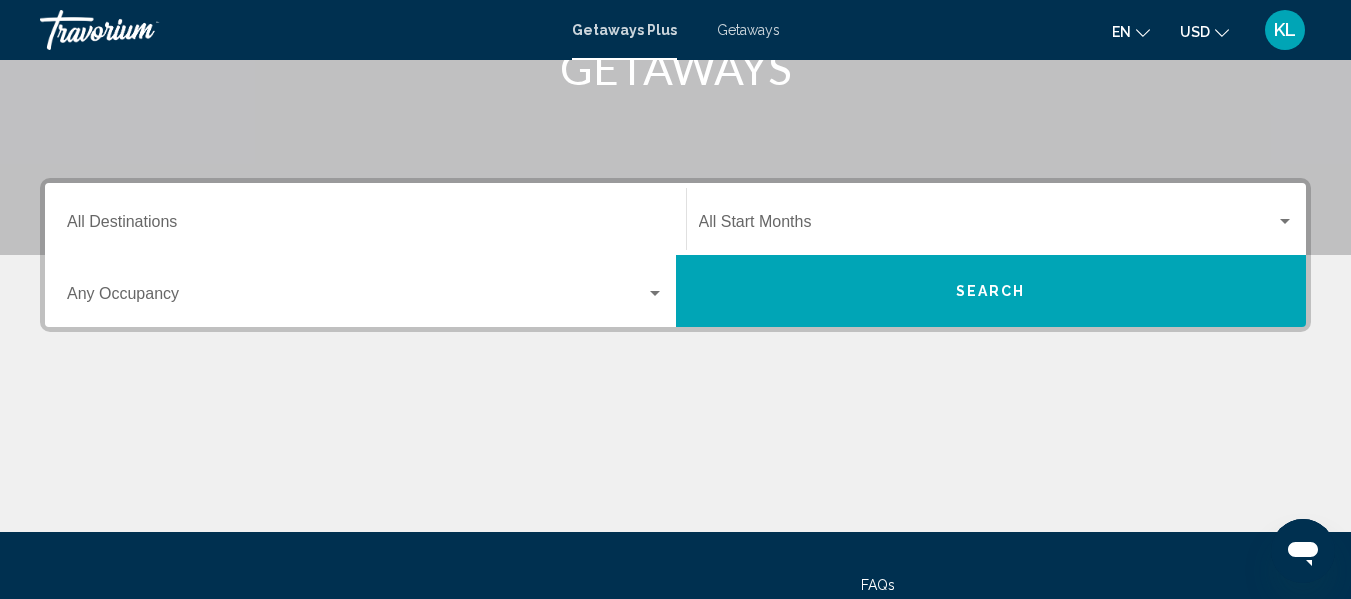 click on "Start Month All Start Months" 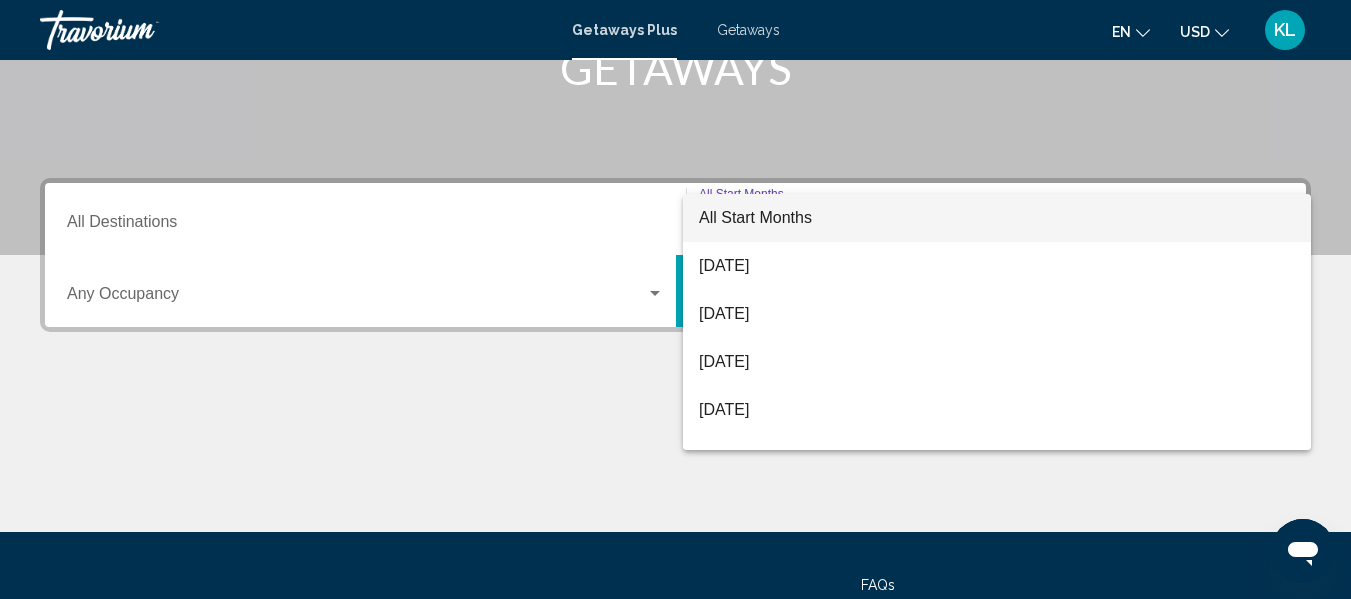 scroll, scrollTop: 458, scrollLeft: 0, axis: vertical 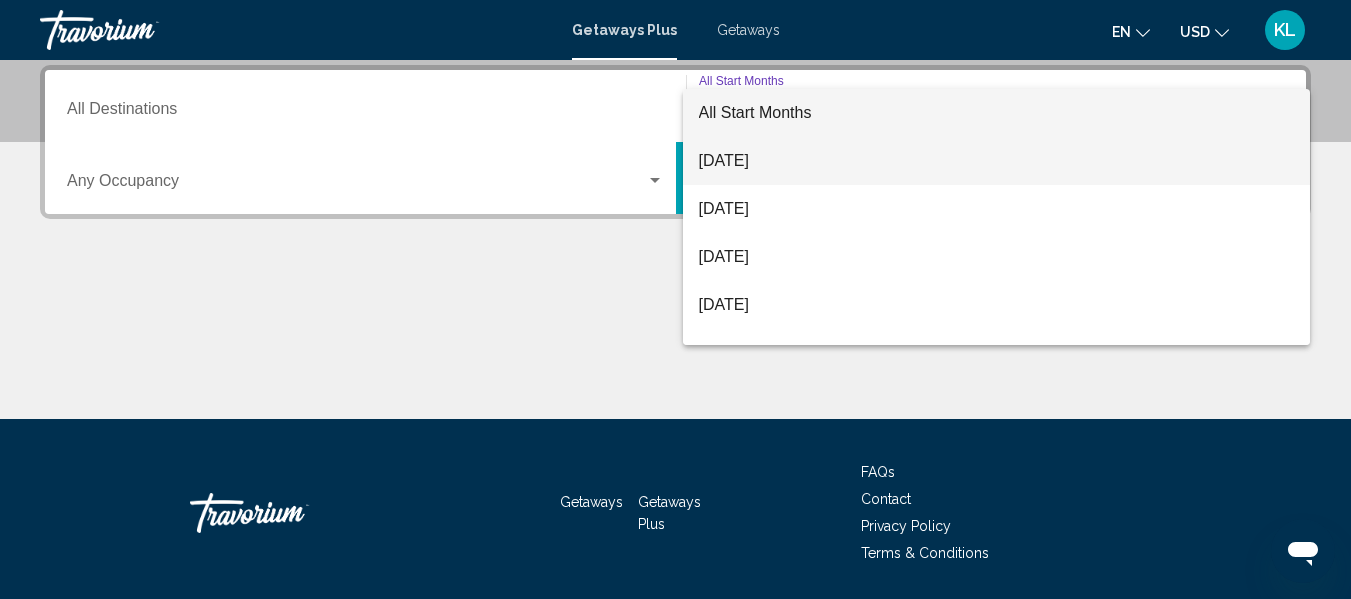 click on "July 2025" at bounding box center (997, 161) 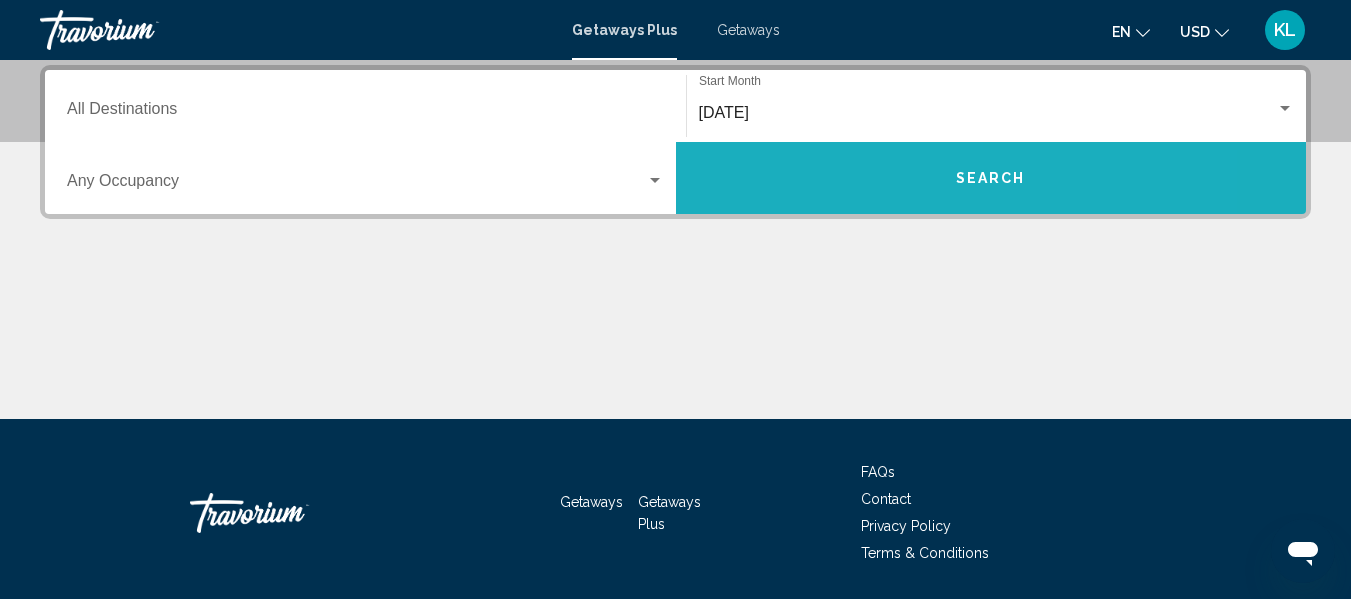 click on "Search" at bounding box center [991, 178] 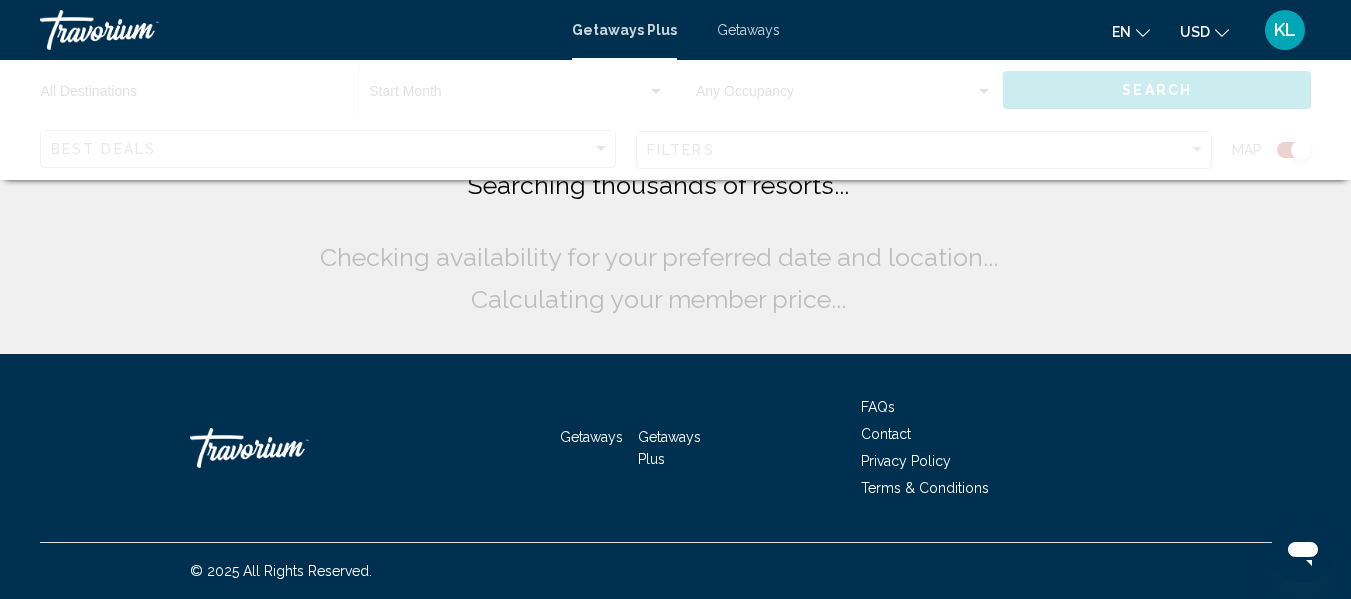 scroll, scrollTop: 0, scrollLeft: 0, axis: both 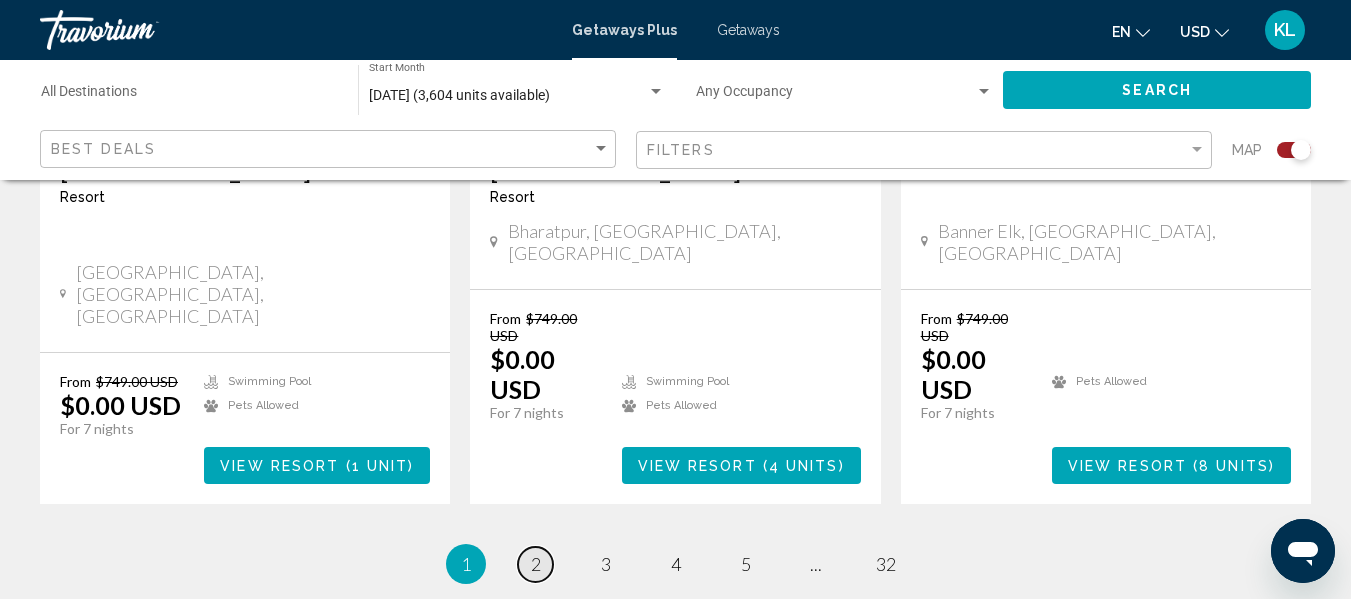 click on "2" at bounding box center (536, 564) 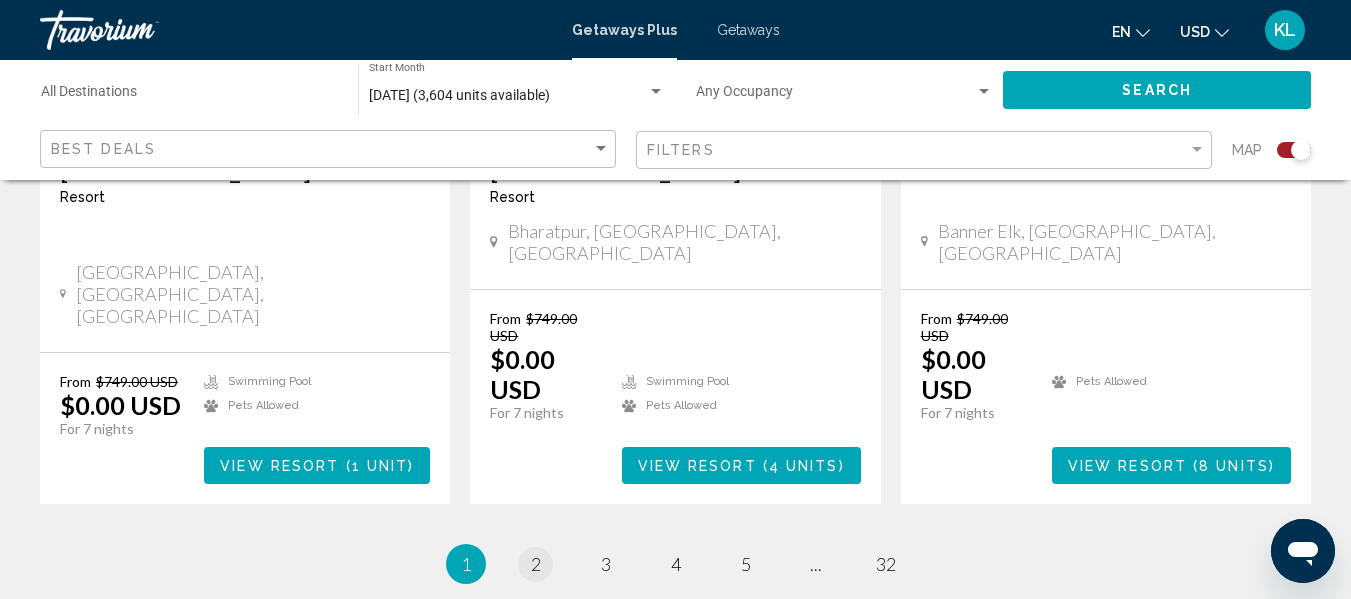 scroll, scrollTop: 0, scrollLeft: 0, axis: both 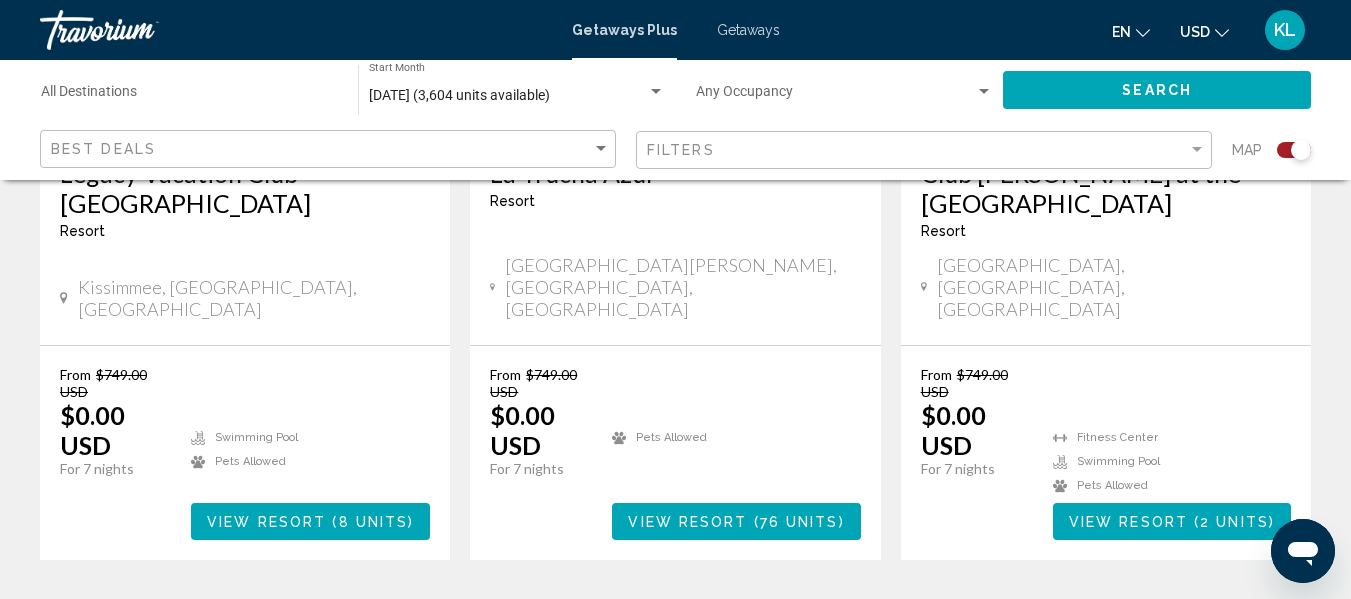 click on "3" at bounding box center (606, 620) 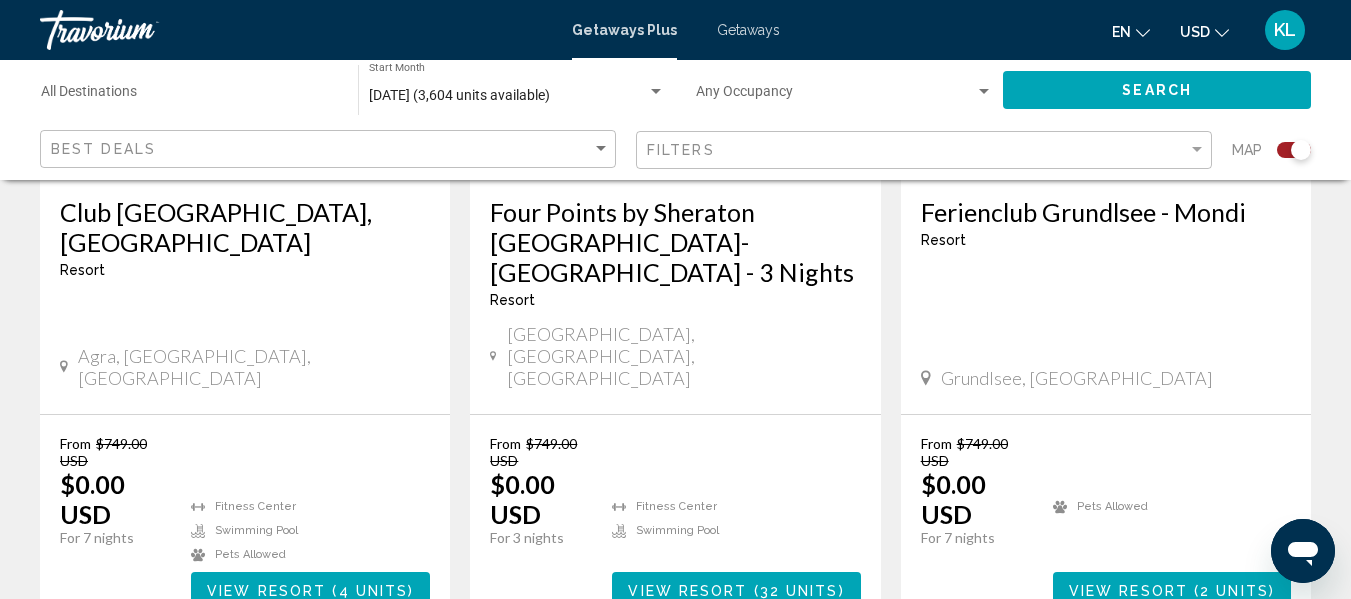 scroll, scrollTop: 3417, scrollLeft: 0, axis: vertical 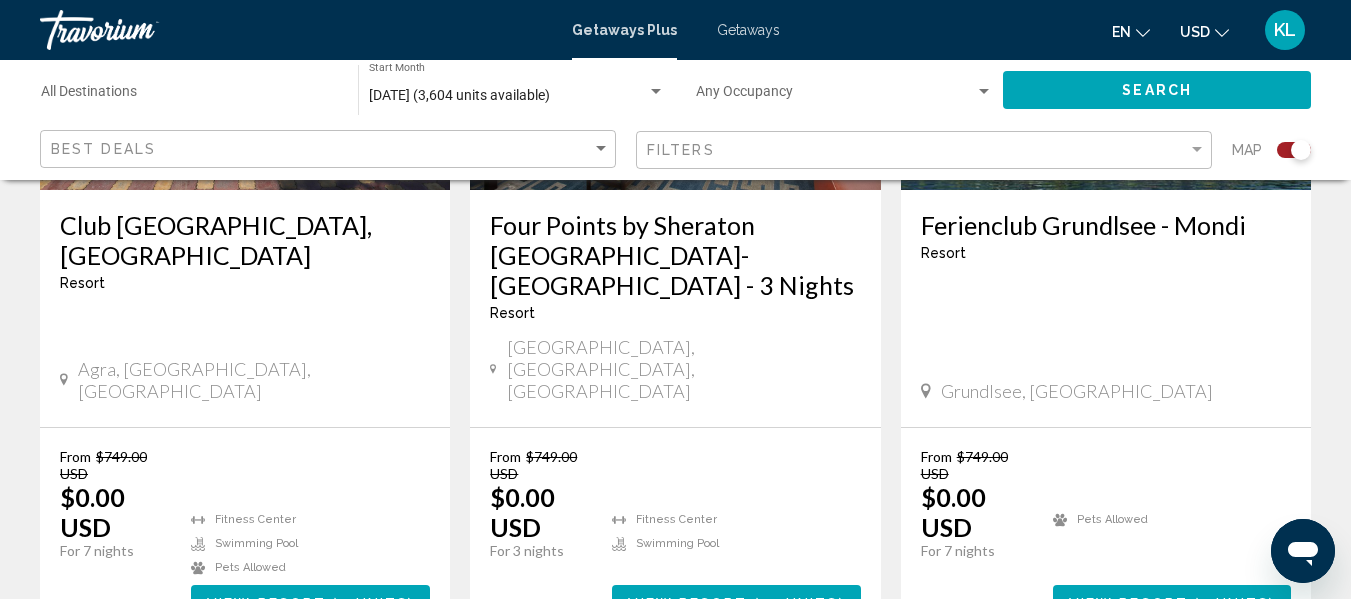 click on "4" at bounding box center [676, 702] 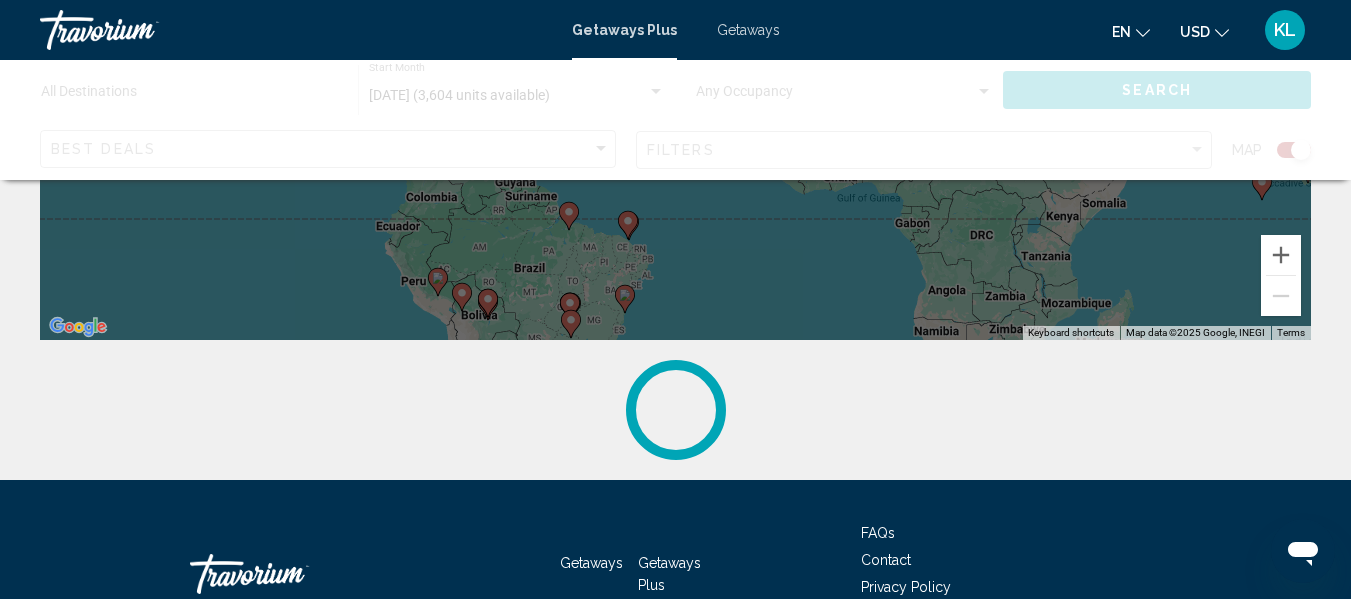 scroll, scrollTop: 586, scrollLeft: 0, axis: vertical 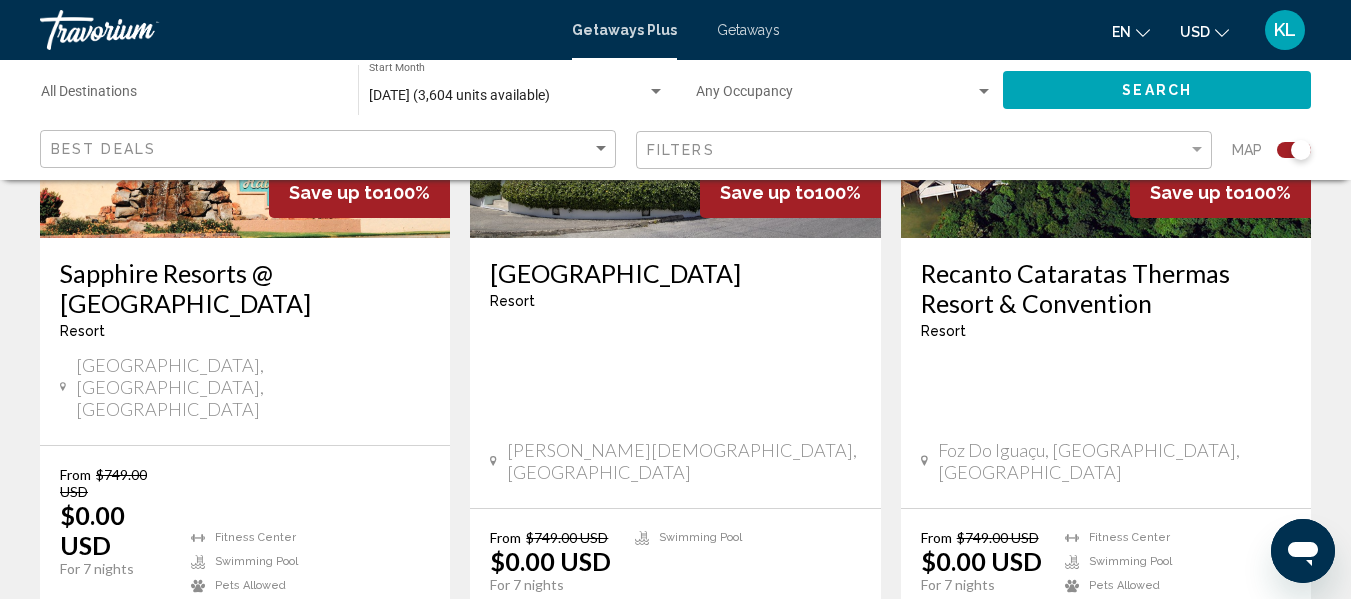 click on "View Resort" at bounding box center (710, 622) 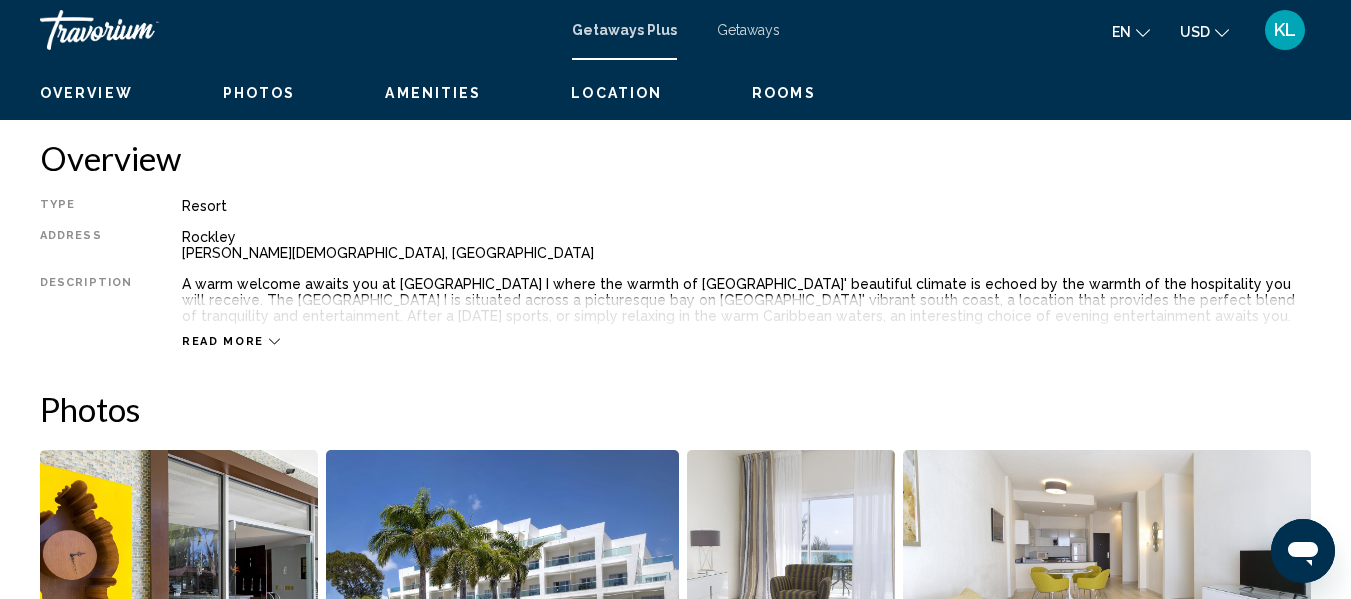 scroll, scrollTop: 236, scrollLeft: 0, axis: vertical 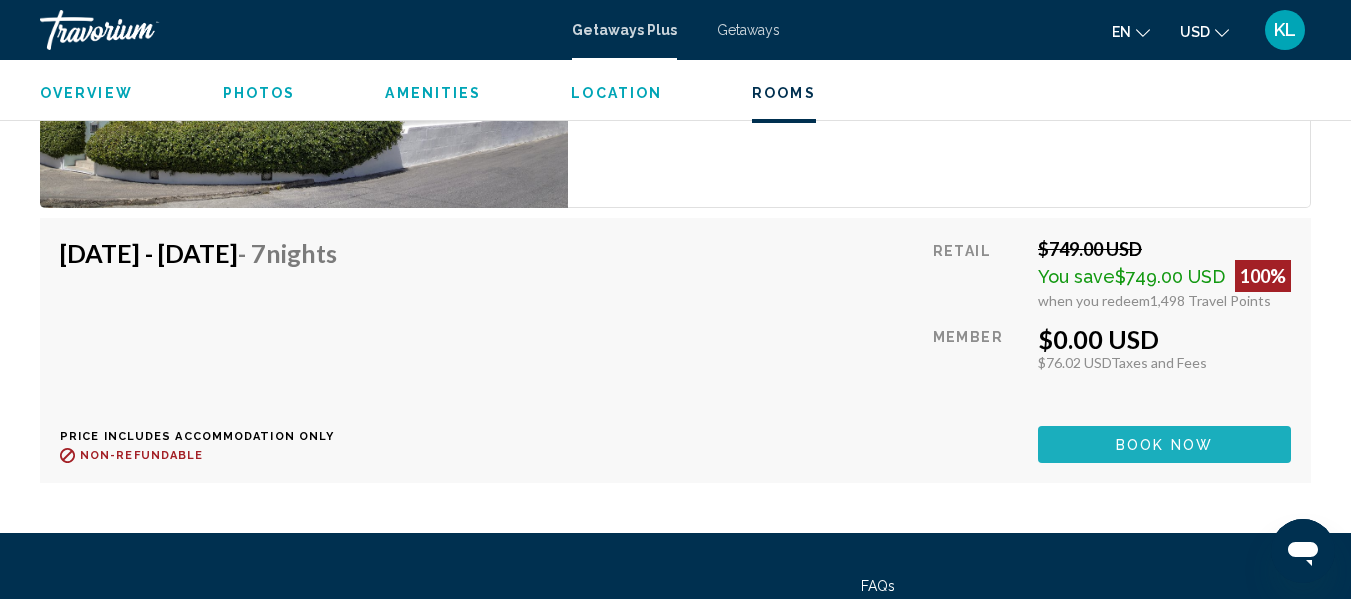 click on "Book now" at bounding box center [1164, 445] 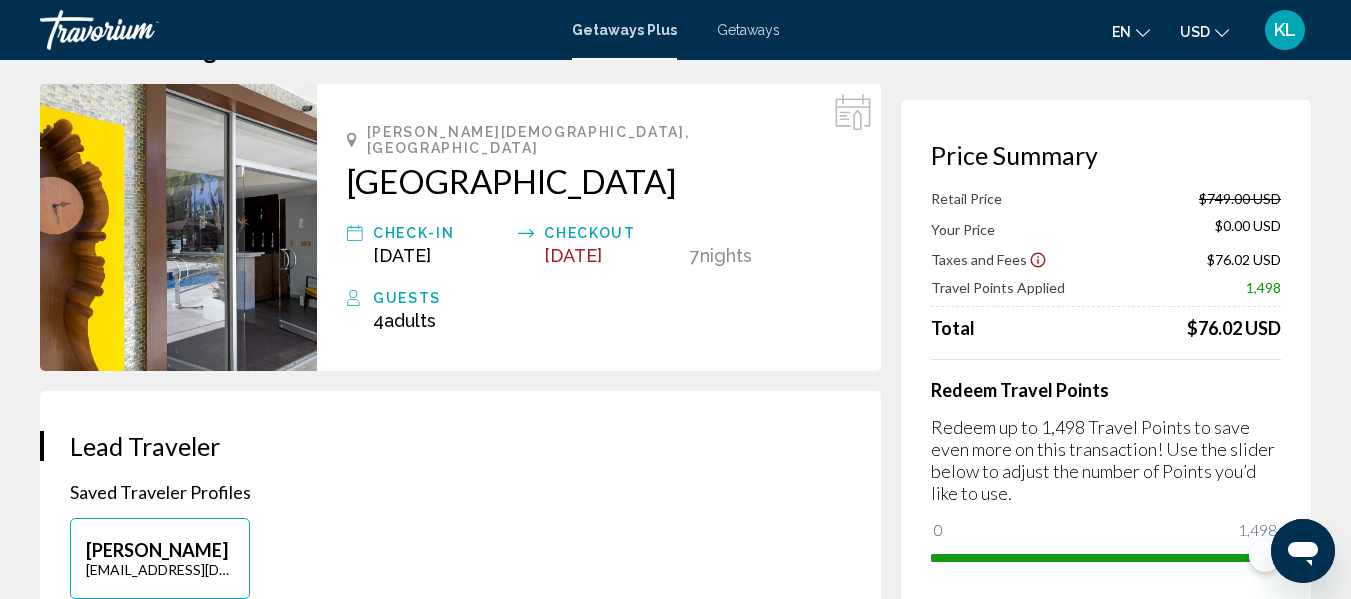 scroll, scrollTop: 60, scrollLeft: 0, axis: vertical 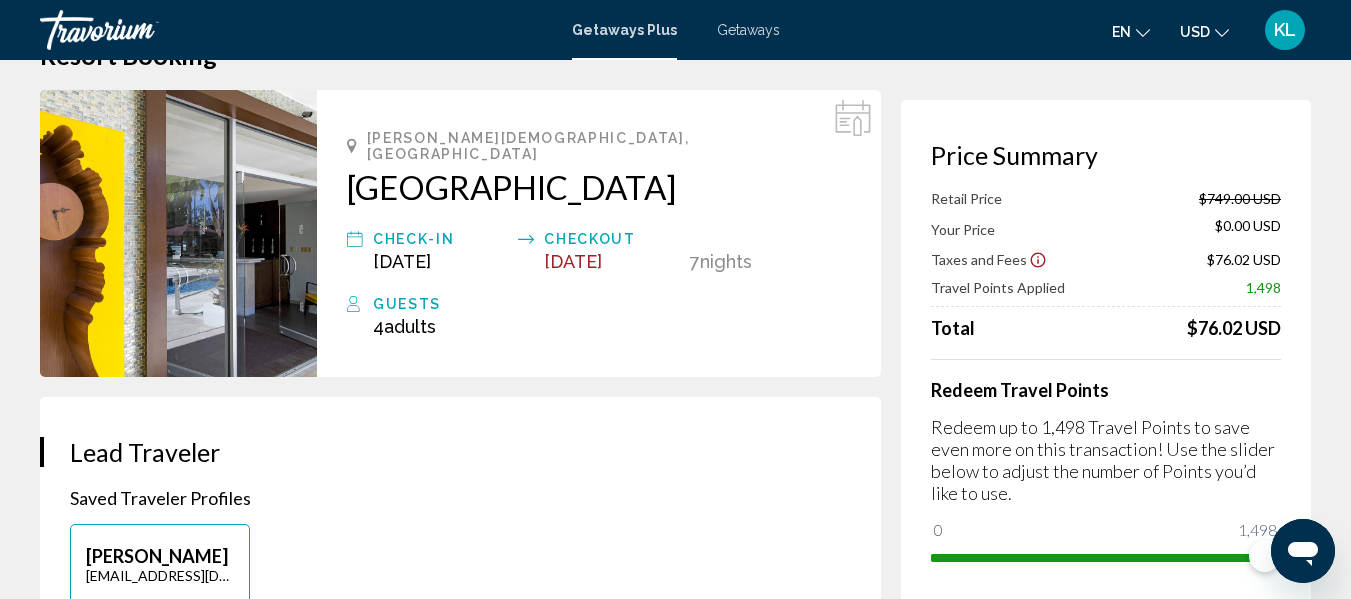 click on "Check-In" at bounding box center [440, 239] 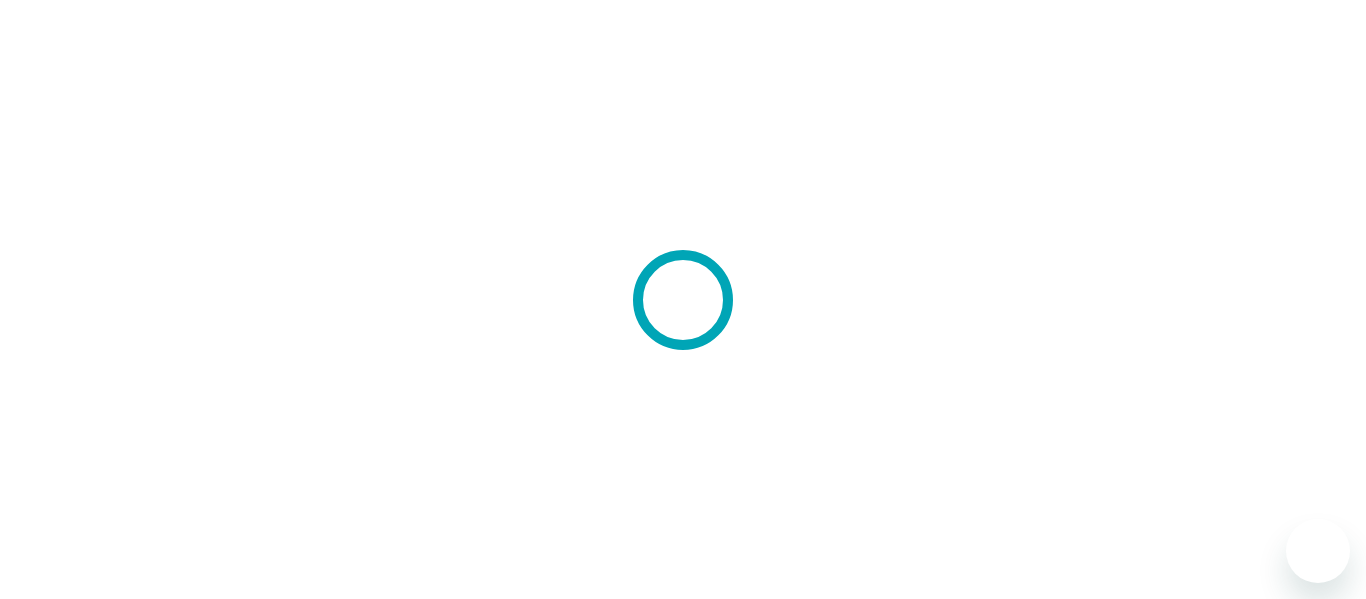 scroll, scrollTop: 0, scrollLeft: 0, axis: both 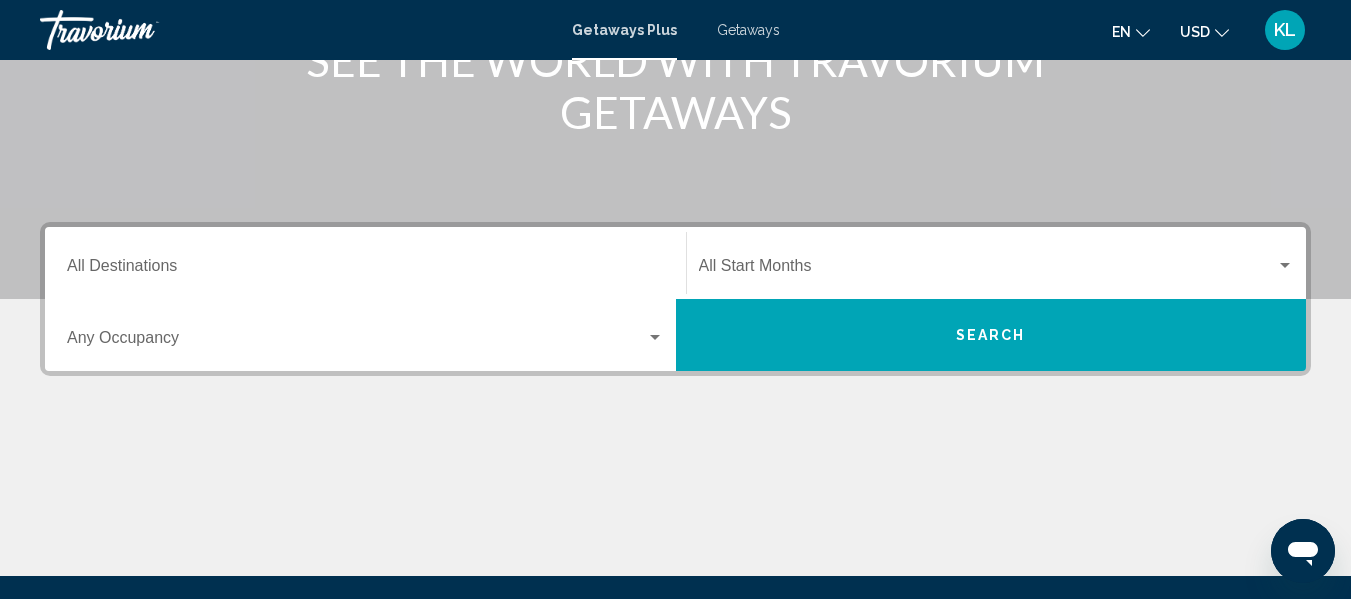 click at bounding box center (988, 270) 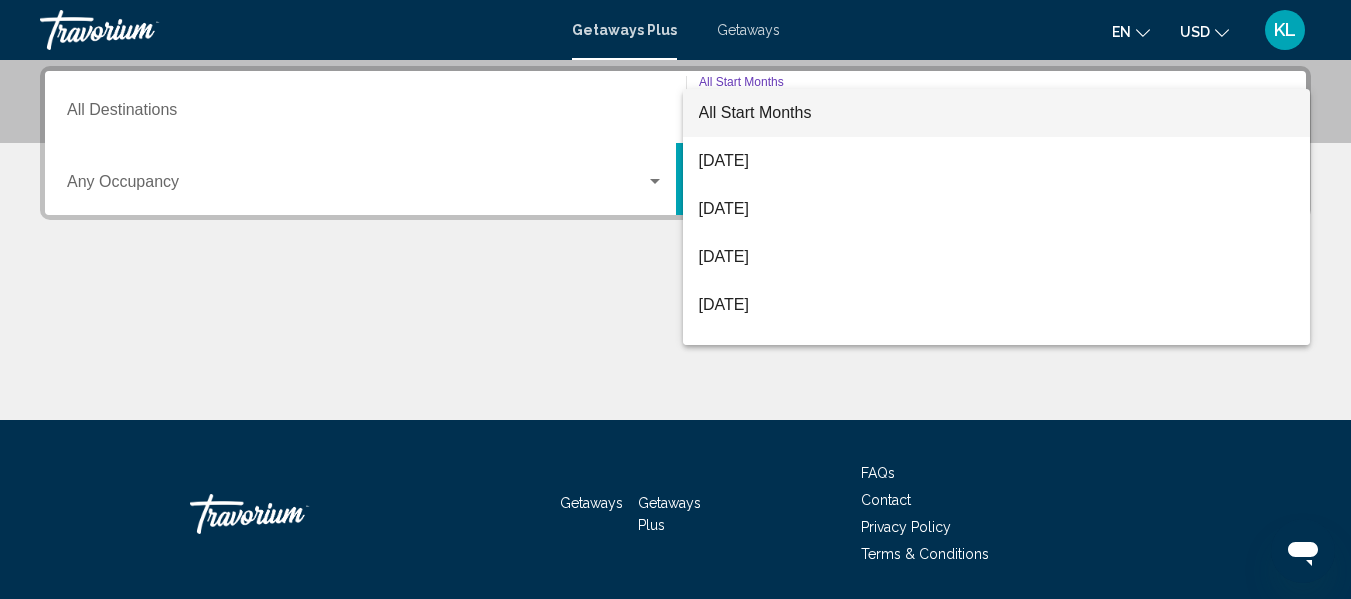 scroll, scrollTop: 458, scrollLeft: 0, axis: vertical 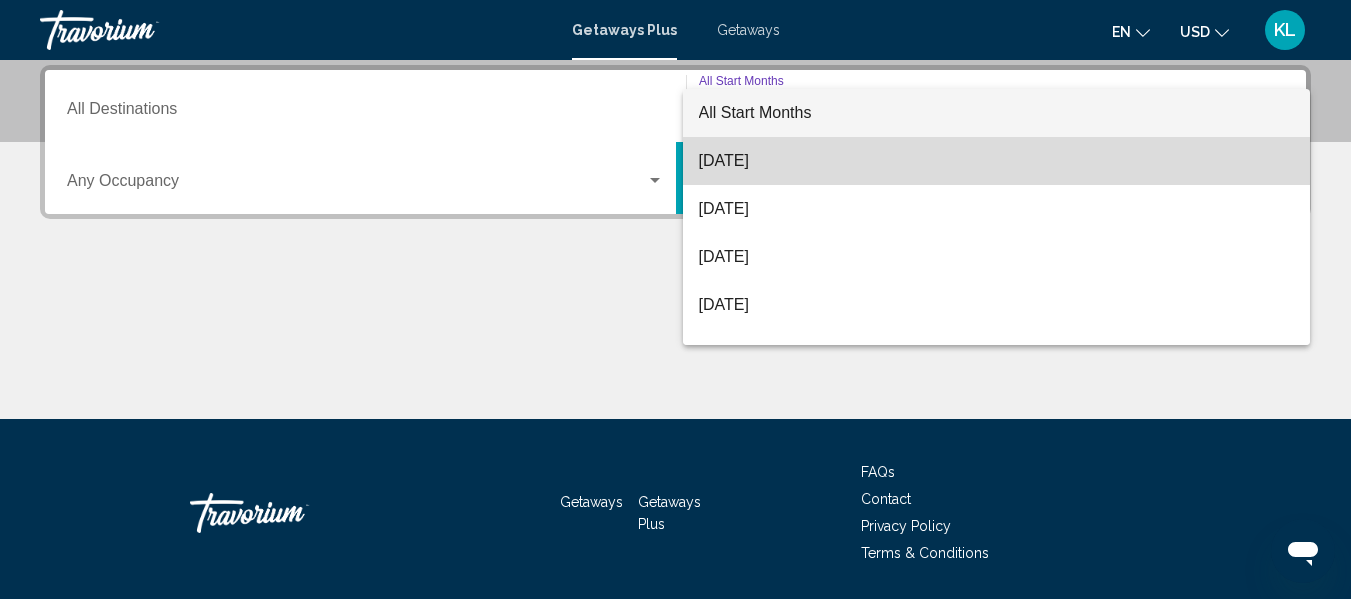 click on "[DATE]" at bounding box center (997, 161) 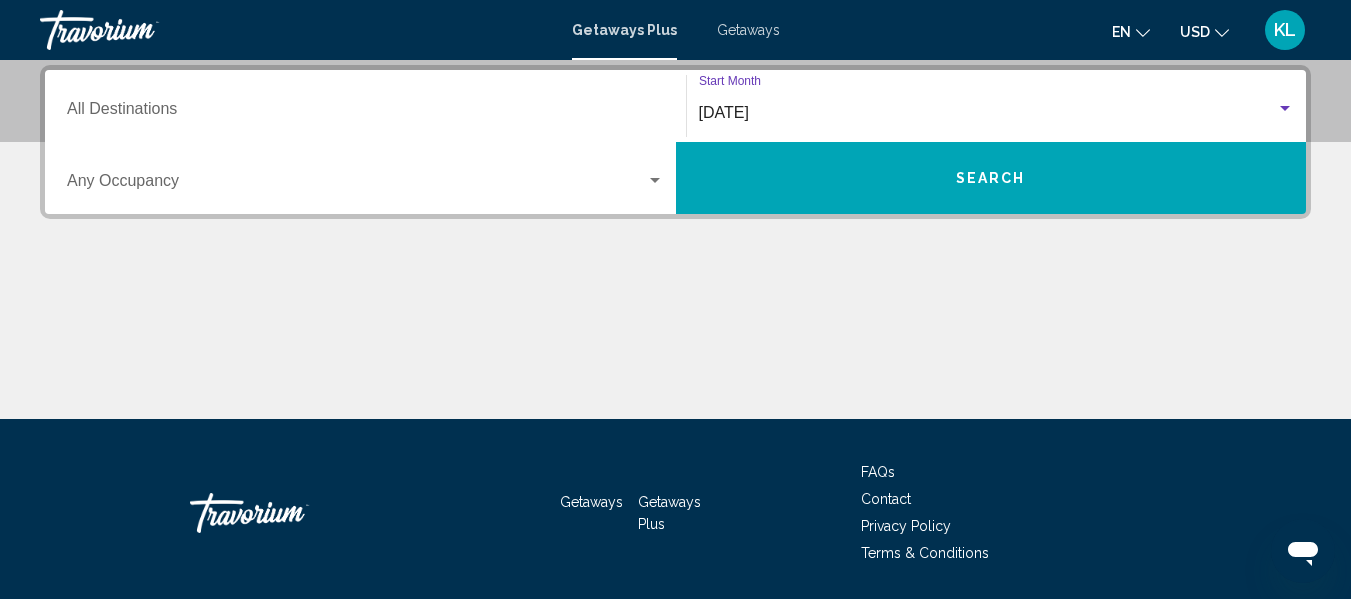 click on "Search" at bounding box center (991, 178) 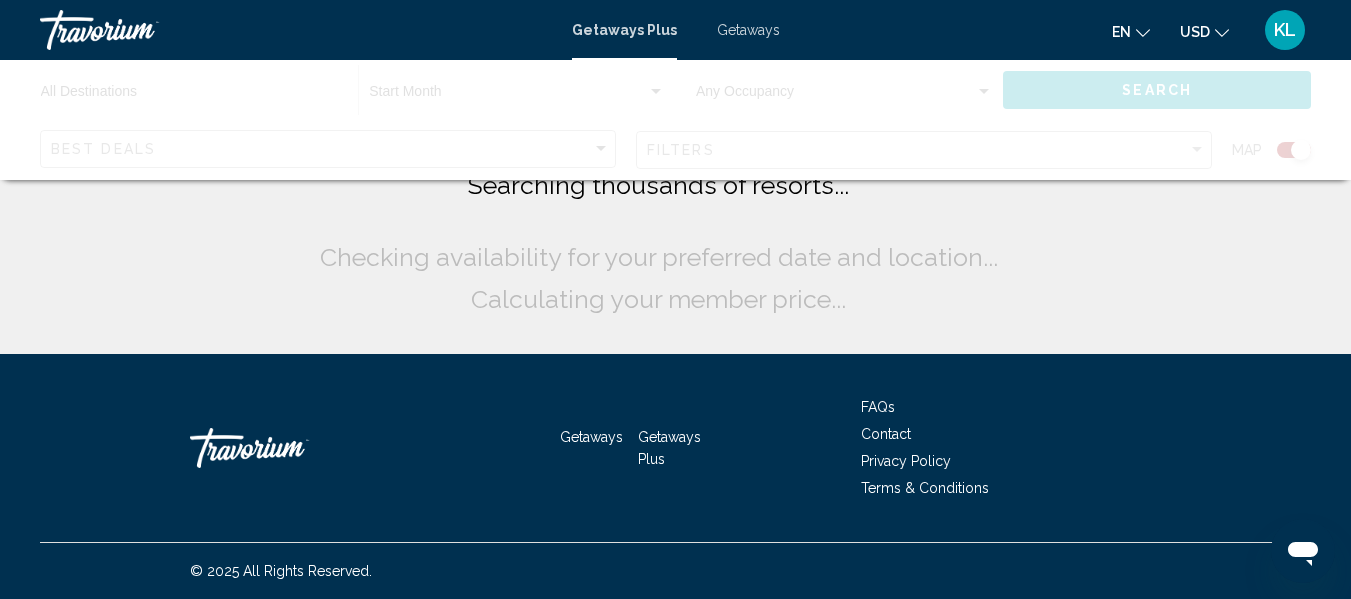 scroll, scrollTop: 0, scrollLeft: 0, axis: both 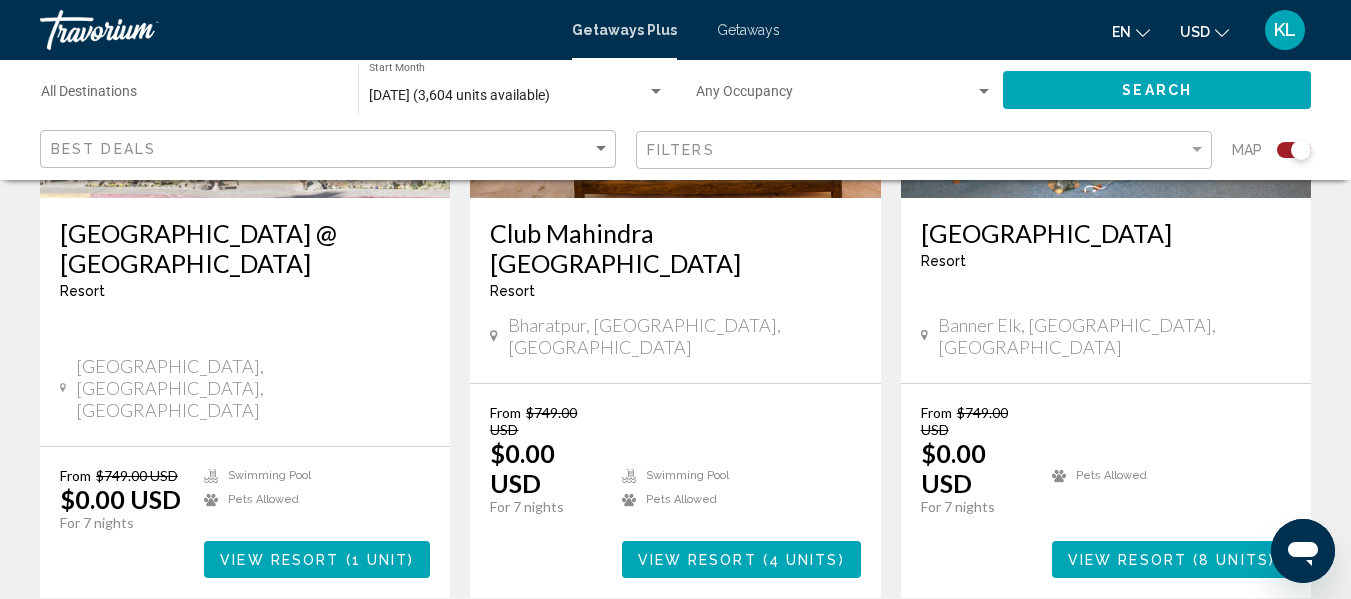click on "4" at bounding box center (676, 658) 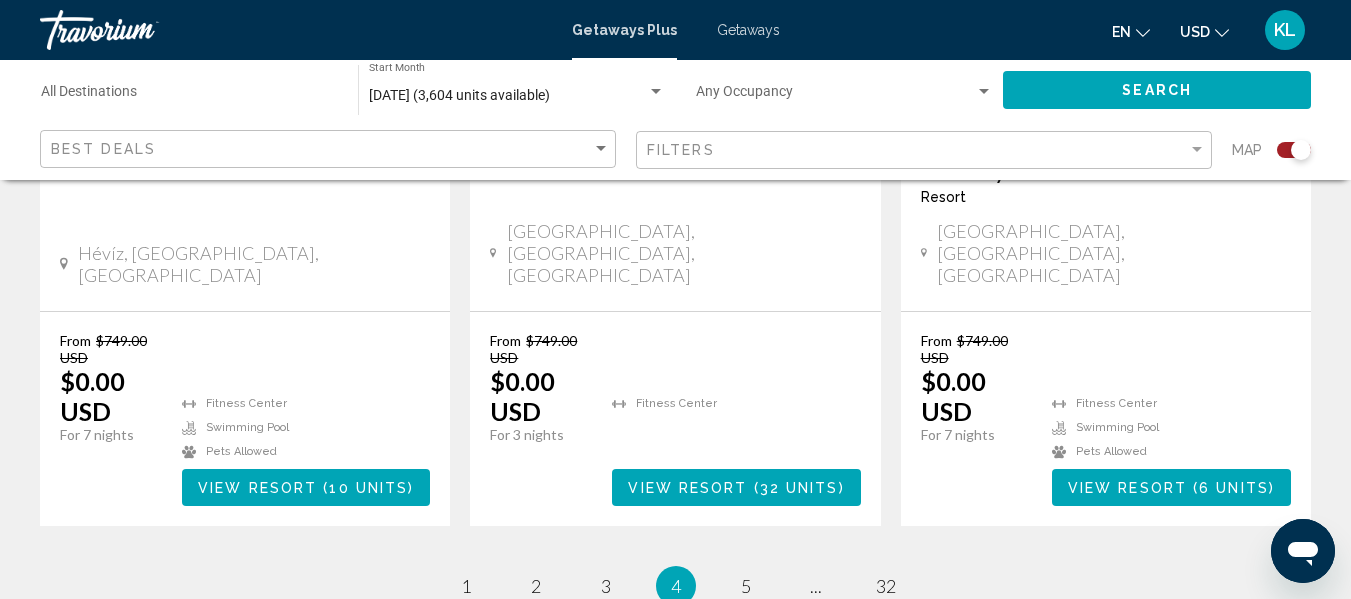 scroll, scrollTop: 3504, scrollLeft: 0, axis: vertical 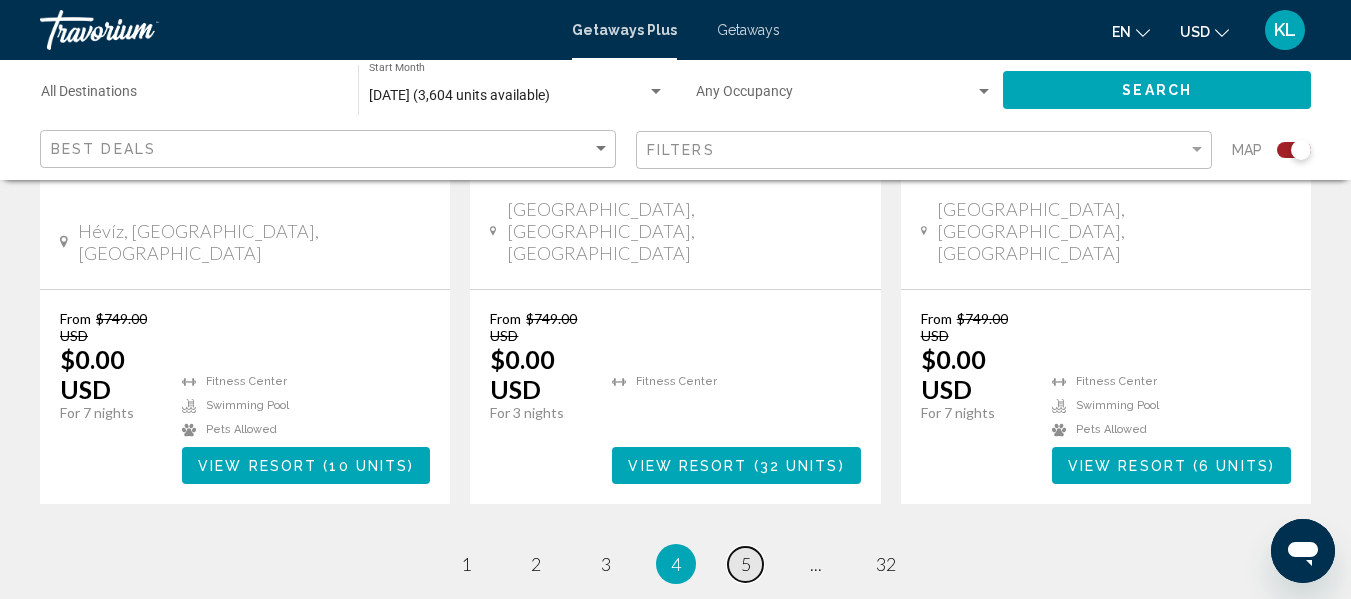 click on "5" at bounding box center [746, 564] 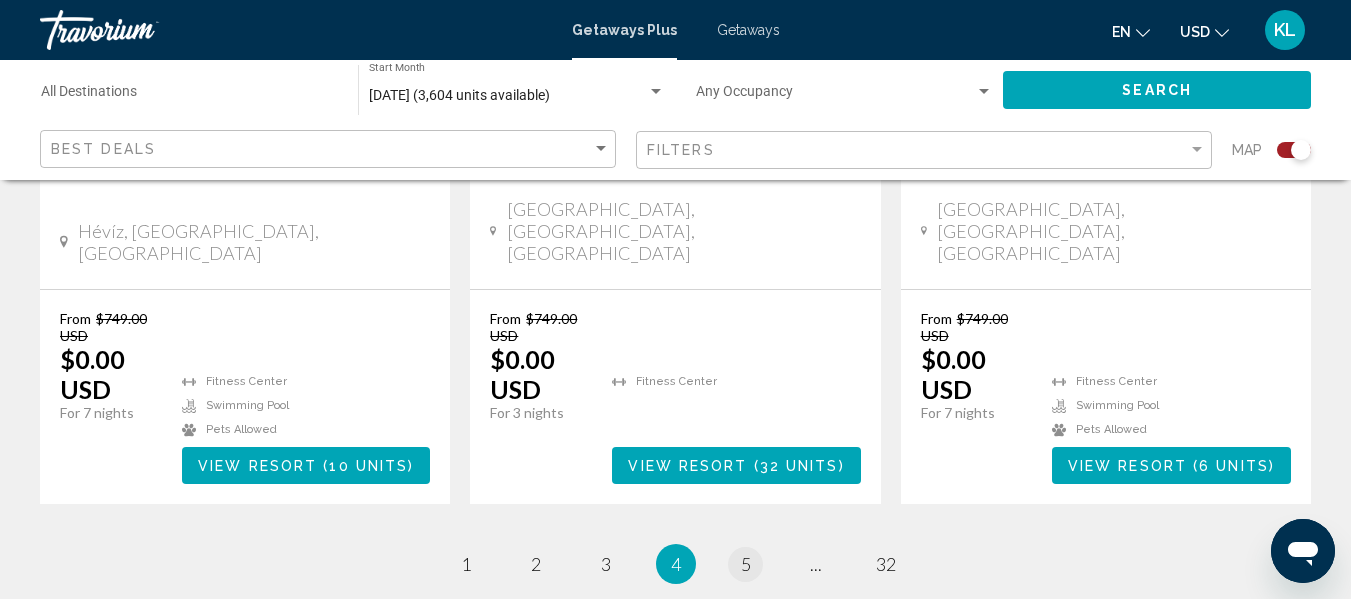 scroll, scrollTop: 0, scrollLeft: 0, axis: both 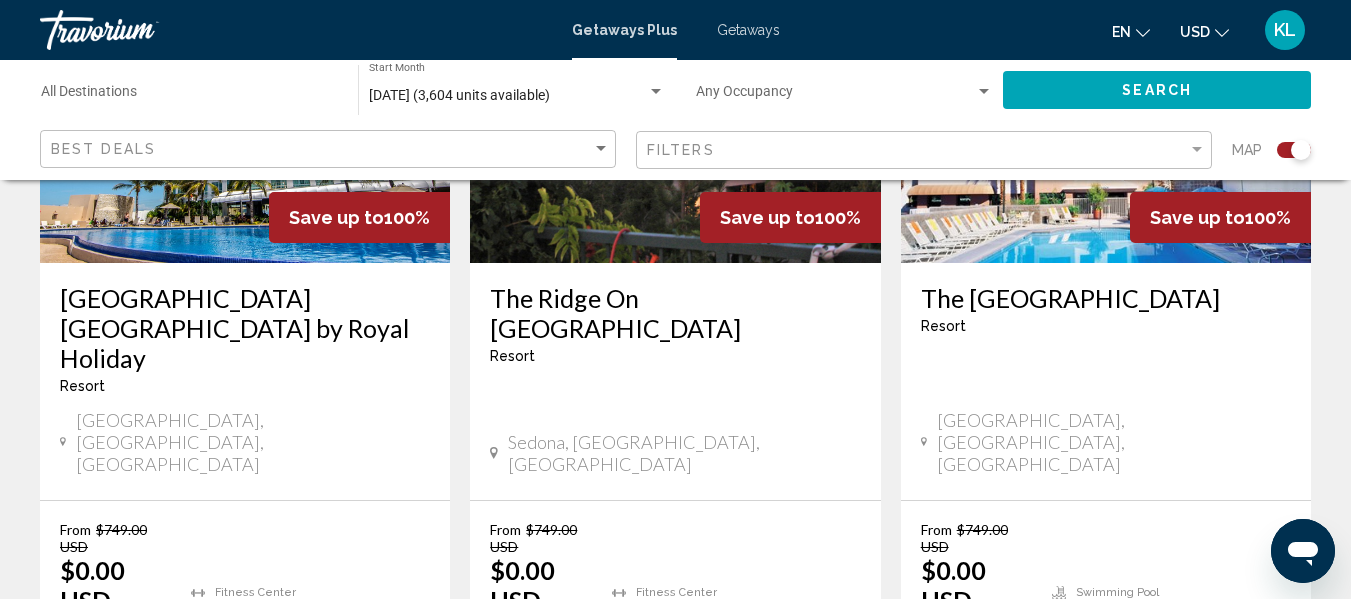 click on "6" at bounding box center [746, 775] 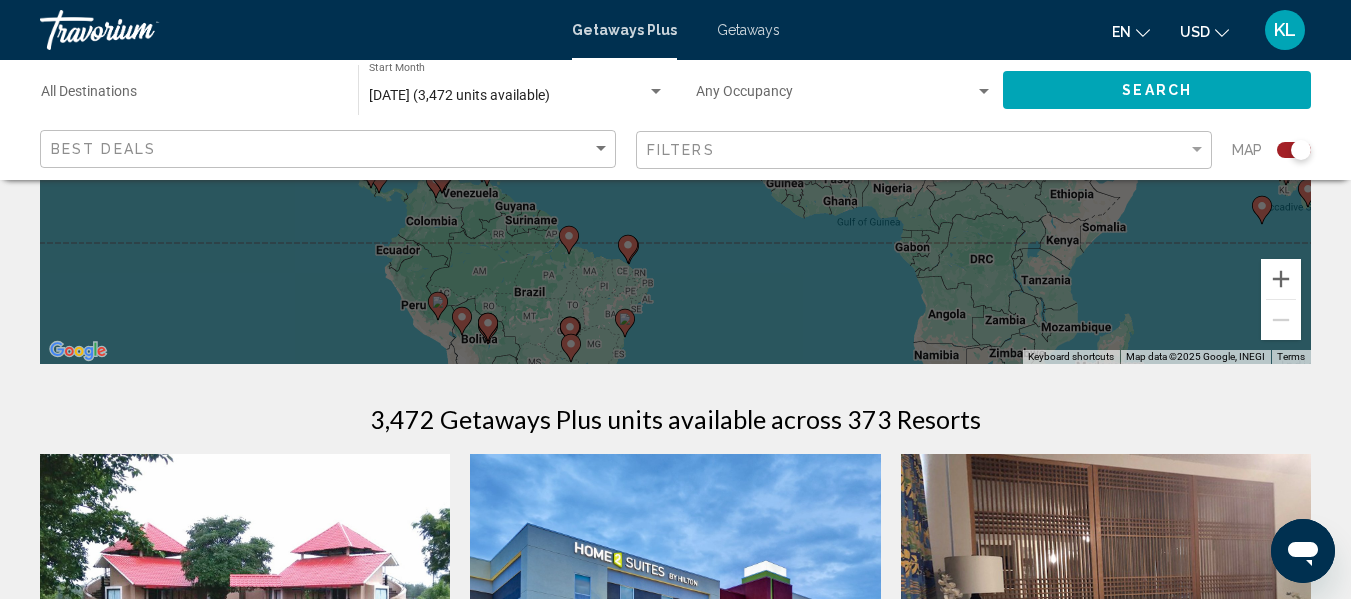 scroll, scrollTop: 586, scrollLeft: 0, axis: vertical 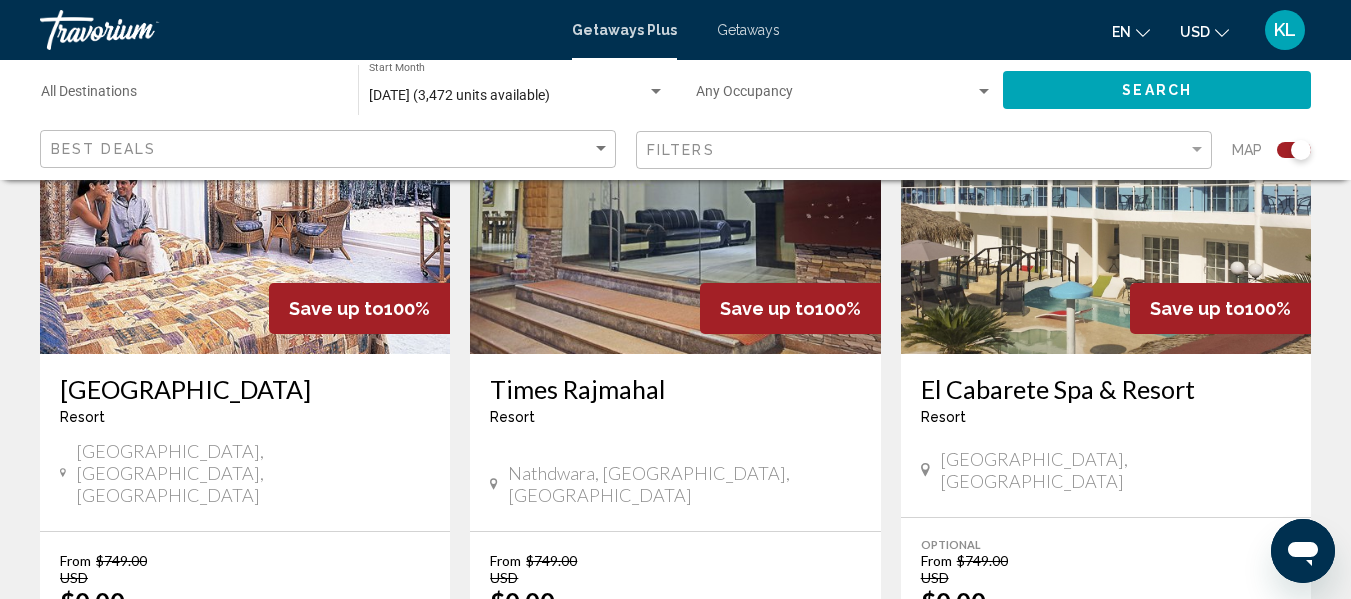 click on "El Cabarete Spa & Resort" at bounding box center (1106, 389) 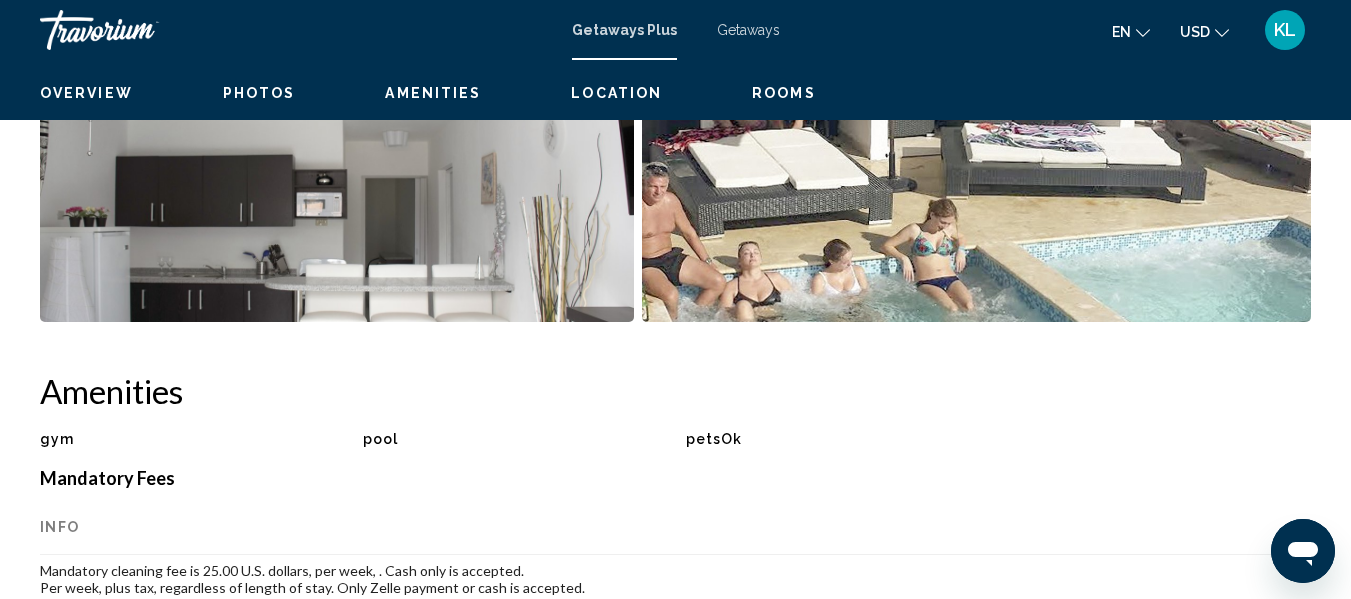 scroll, scrollTop: 236, scrollLeft: 0, axis: vertical 